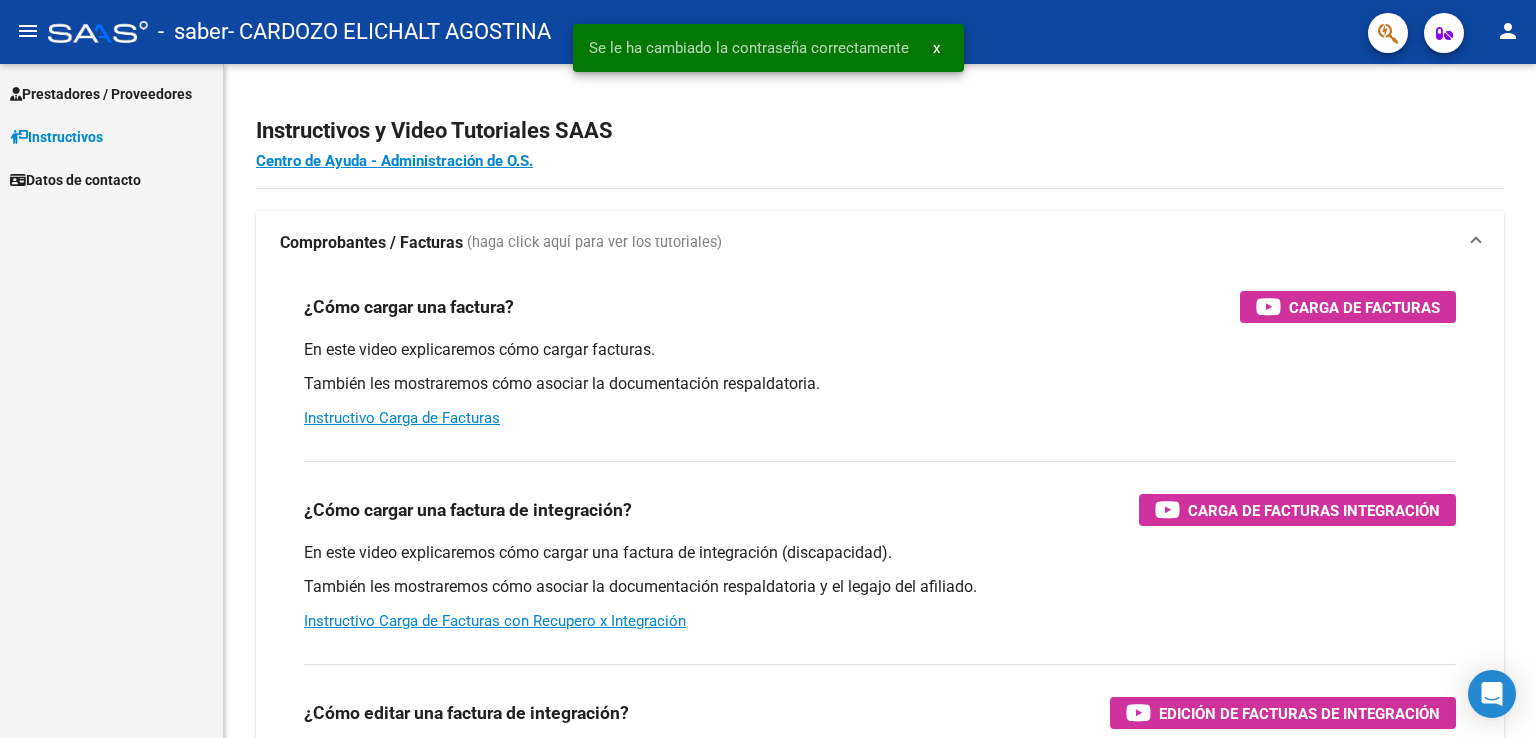 scroll, scrollTop: 0, scrollLeft: 0, axis: both 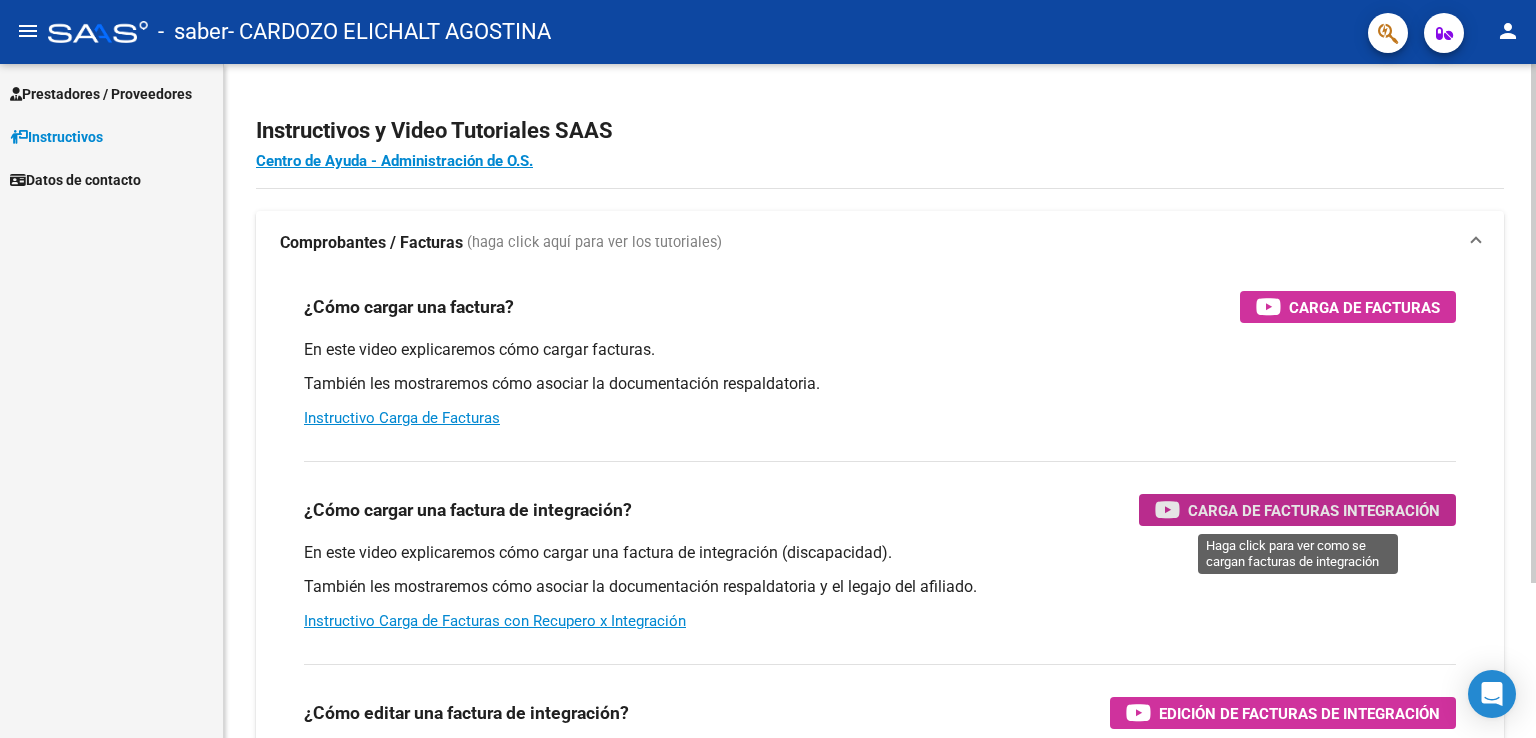 click at bounding box center [1167, 509] 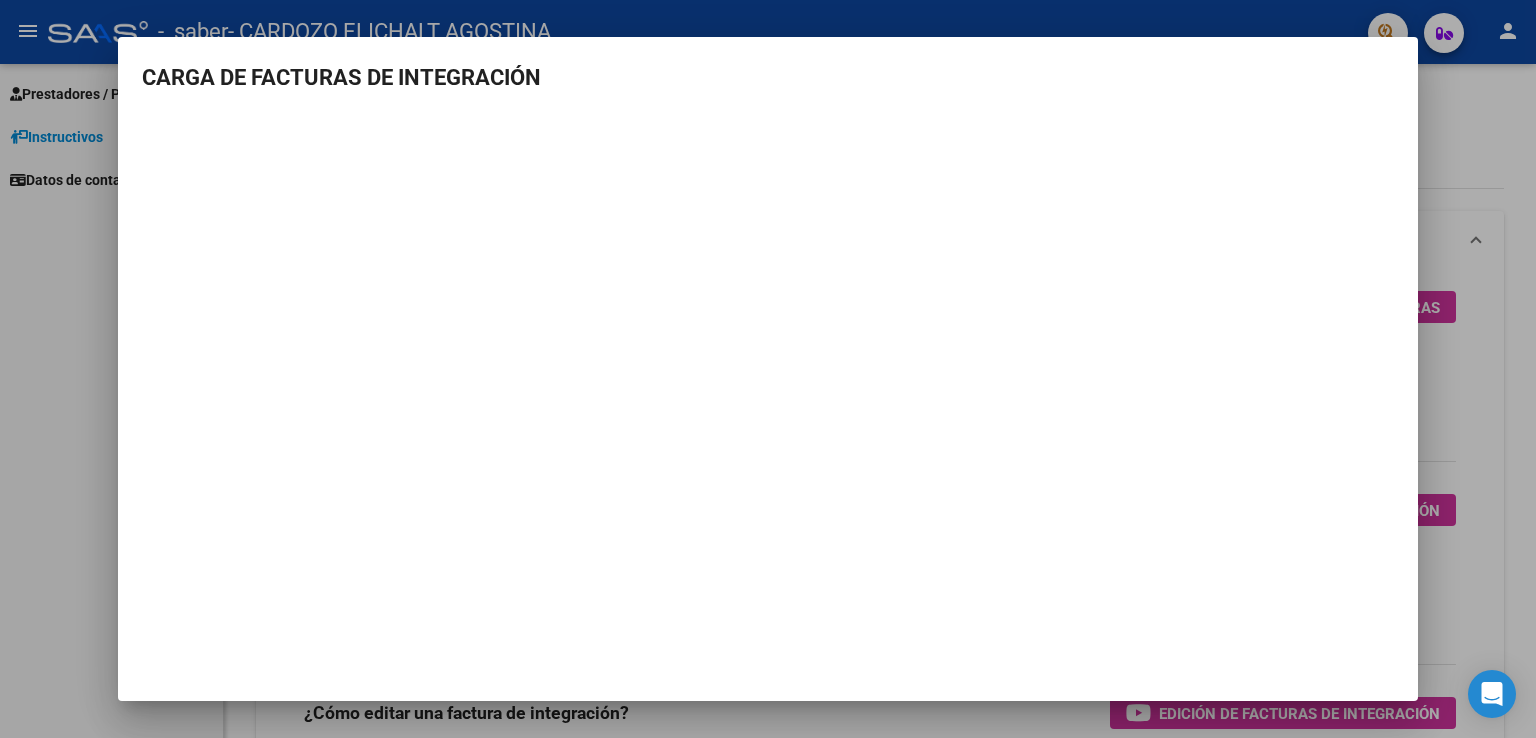 click at bounding box center [768, 369] 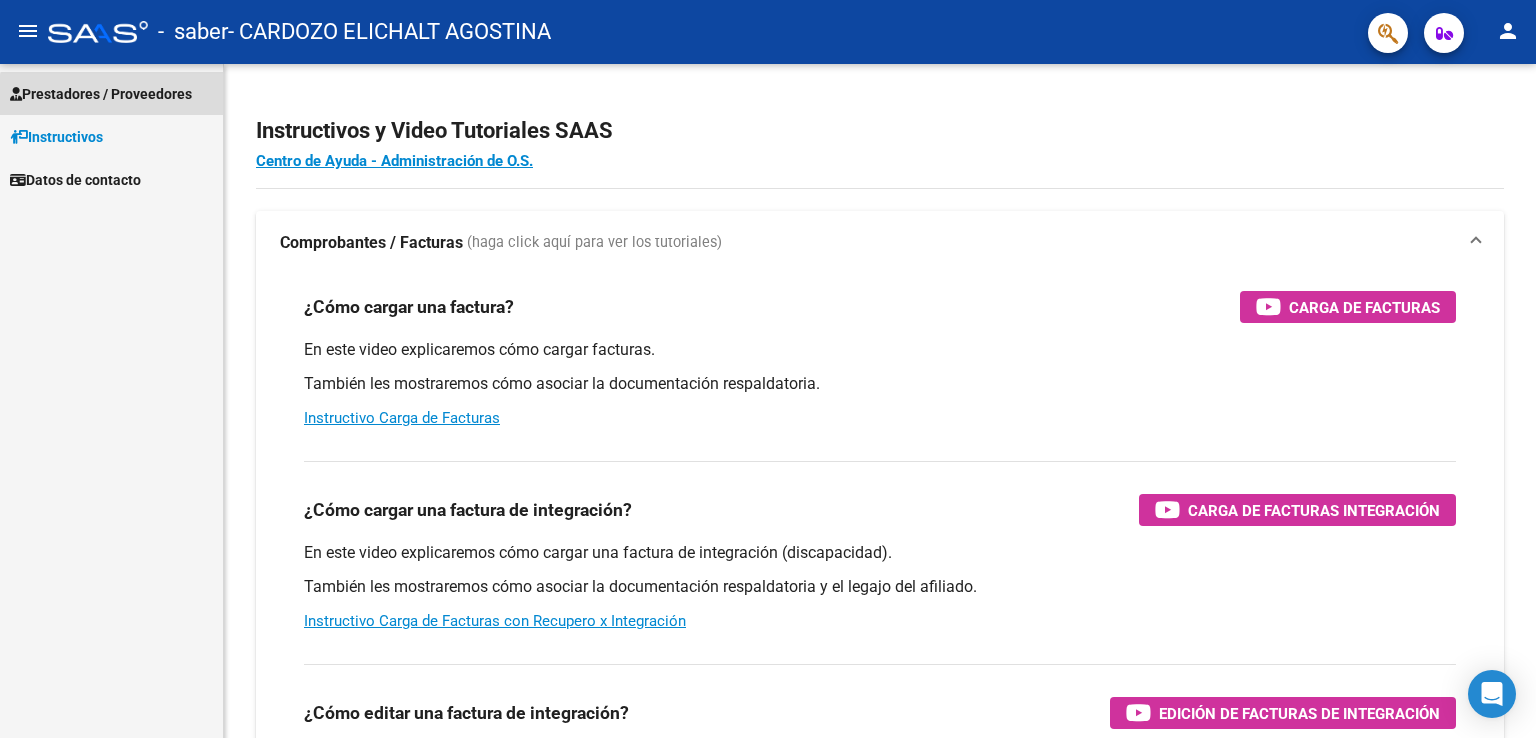 click on "Prestadores / Proveedores" at bounding box center [111, 93] 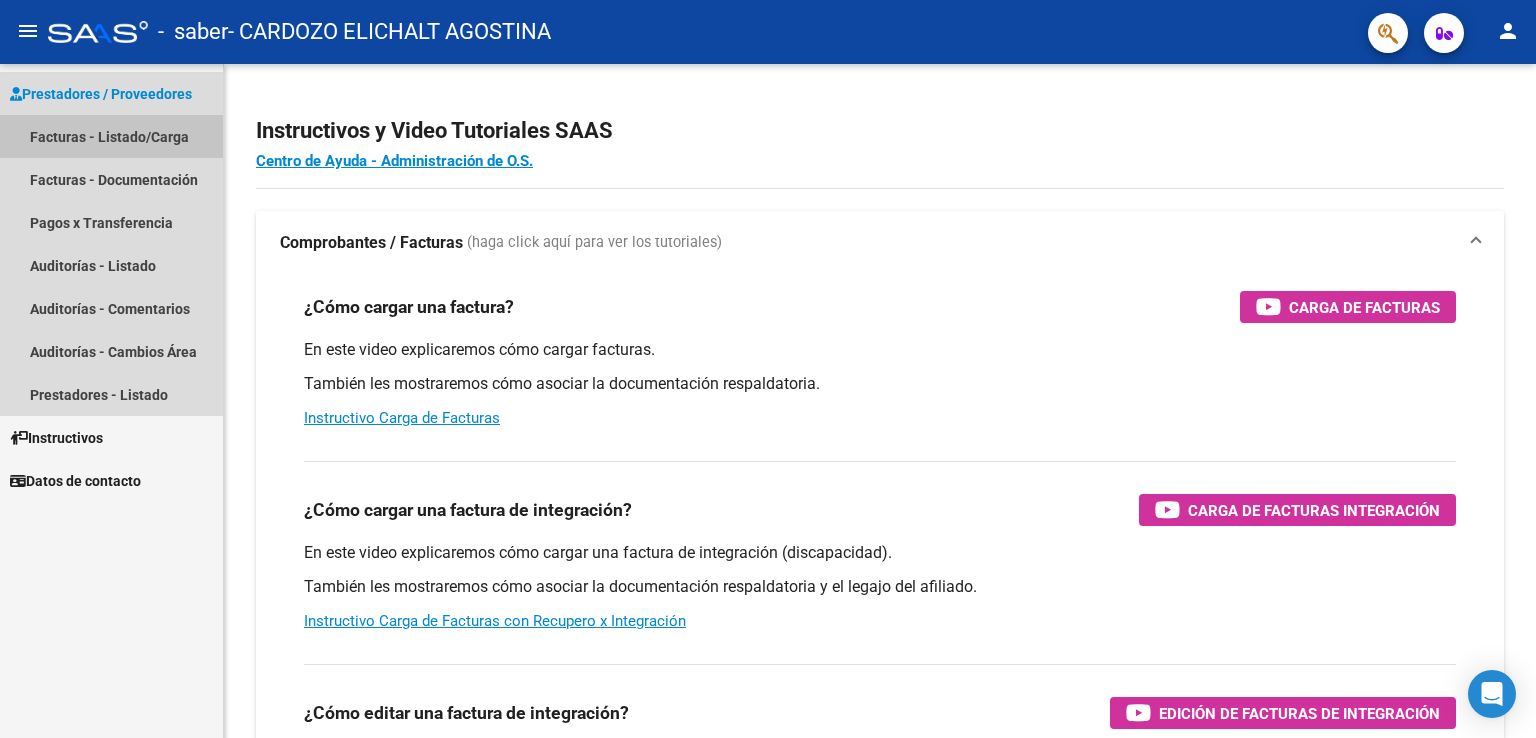click on "Facturas - Listado/Carga" at bounding box center (111, 136) 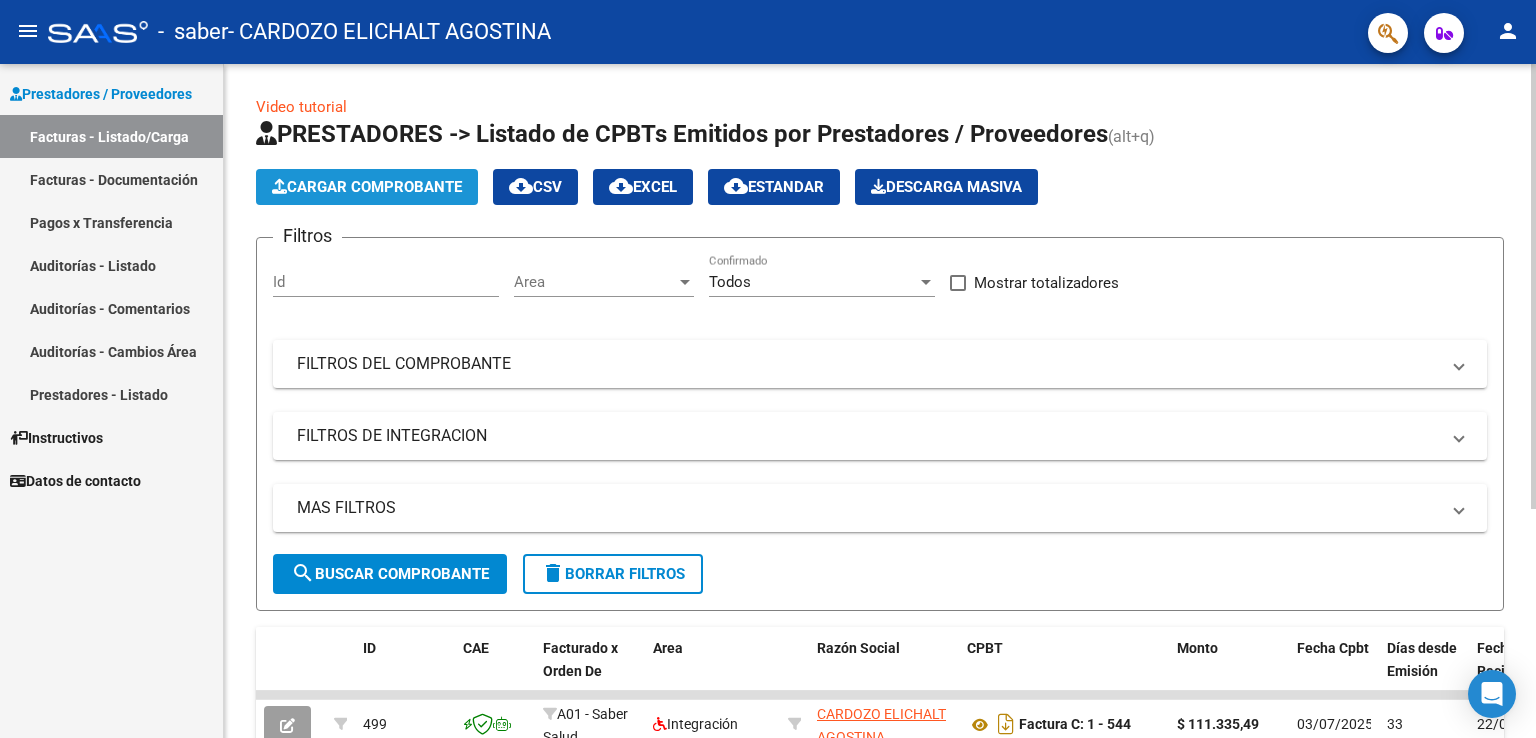 click on "Cargar Comprobante" 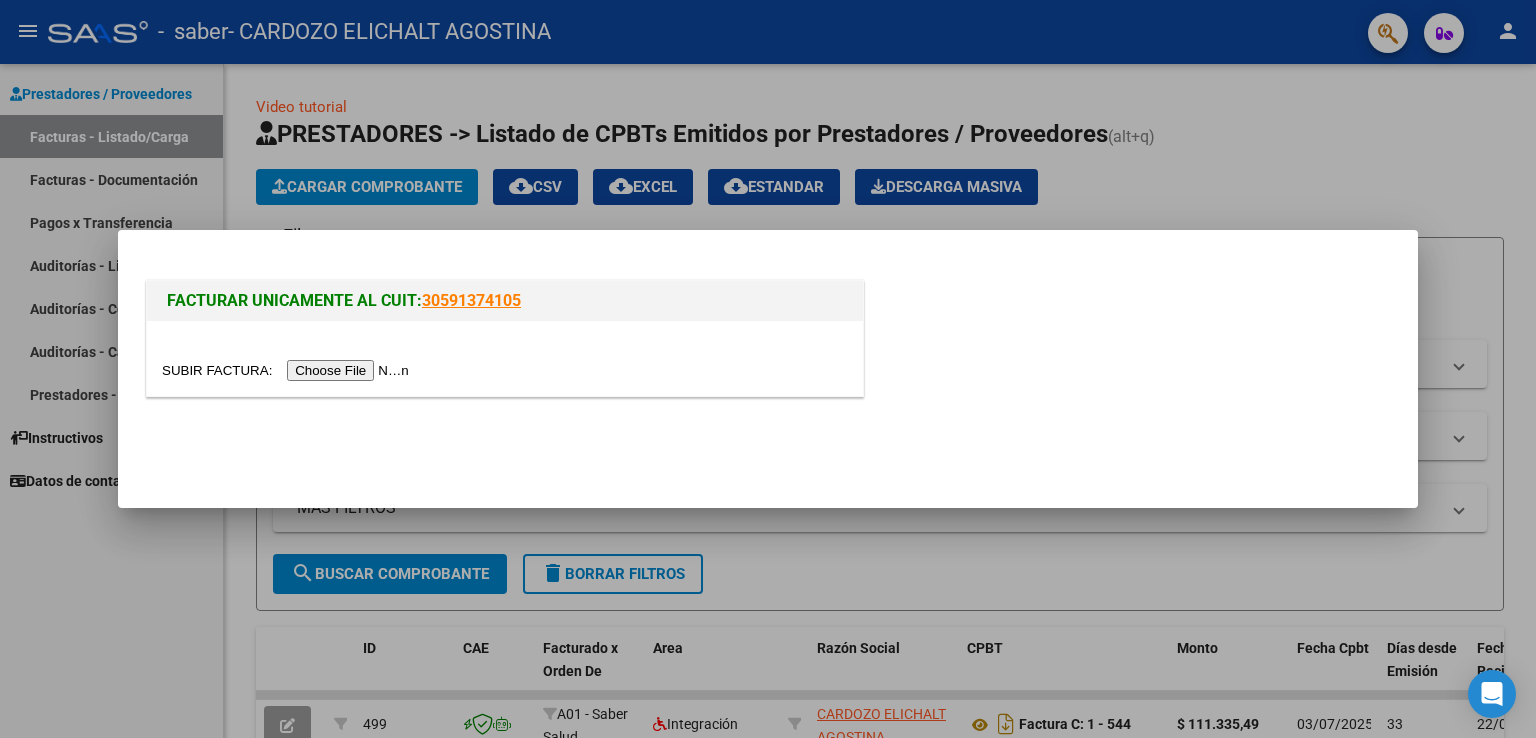 click at bounding box center [288, 370] 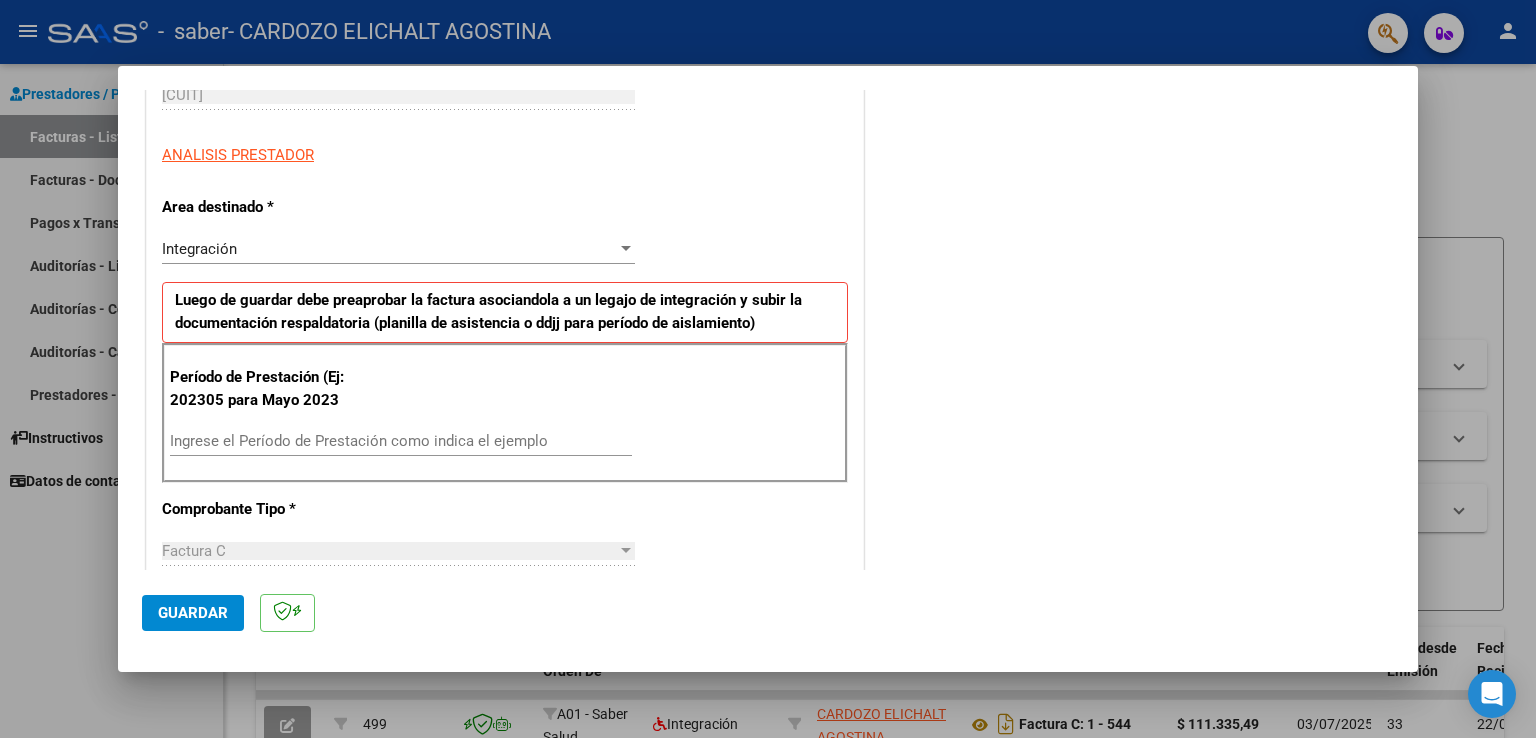 scroll, scrollTop: 335, scrollLeft: 0, axis: vertical 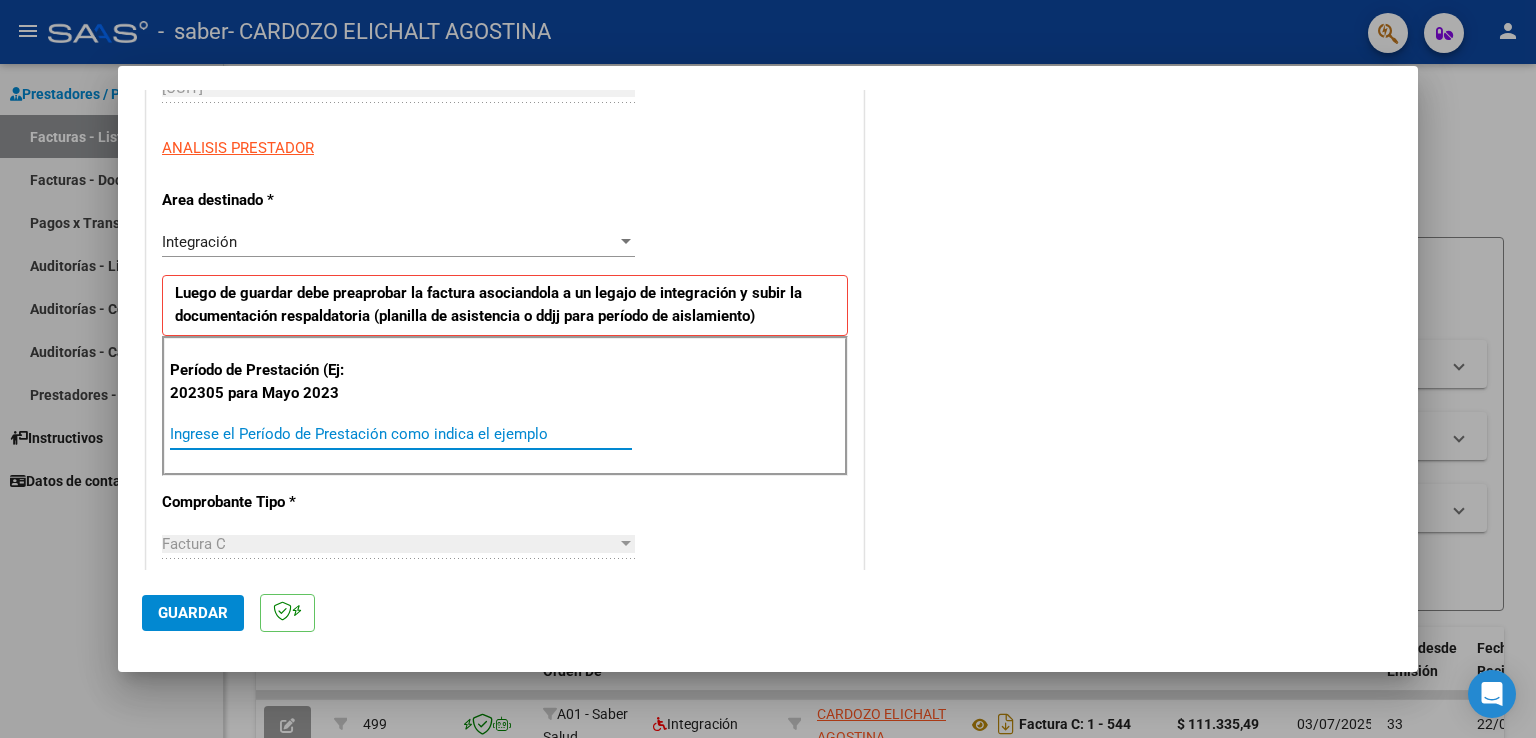 click on "Ingrese el Período de Prestación como indica el ejemplo" at bounding box center (401, 434) 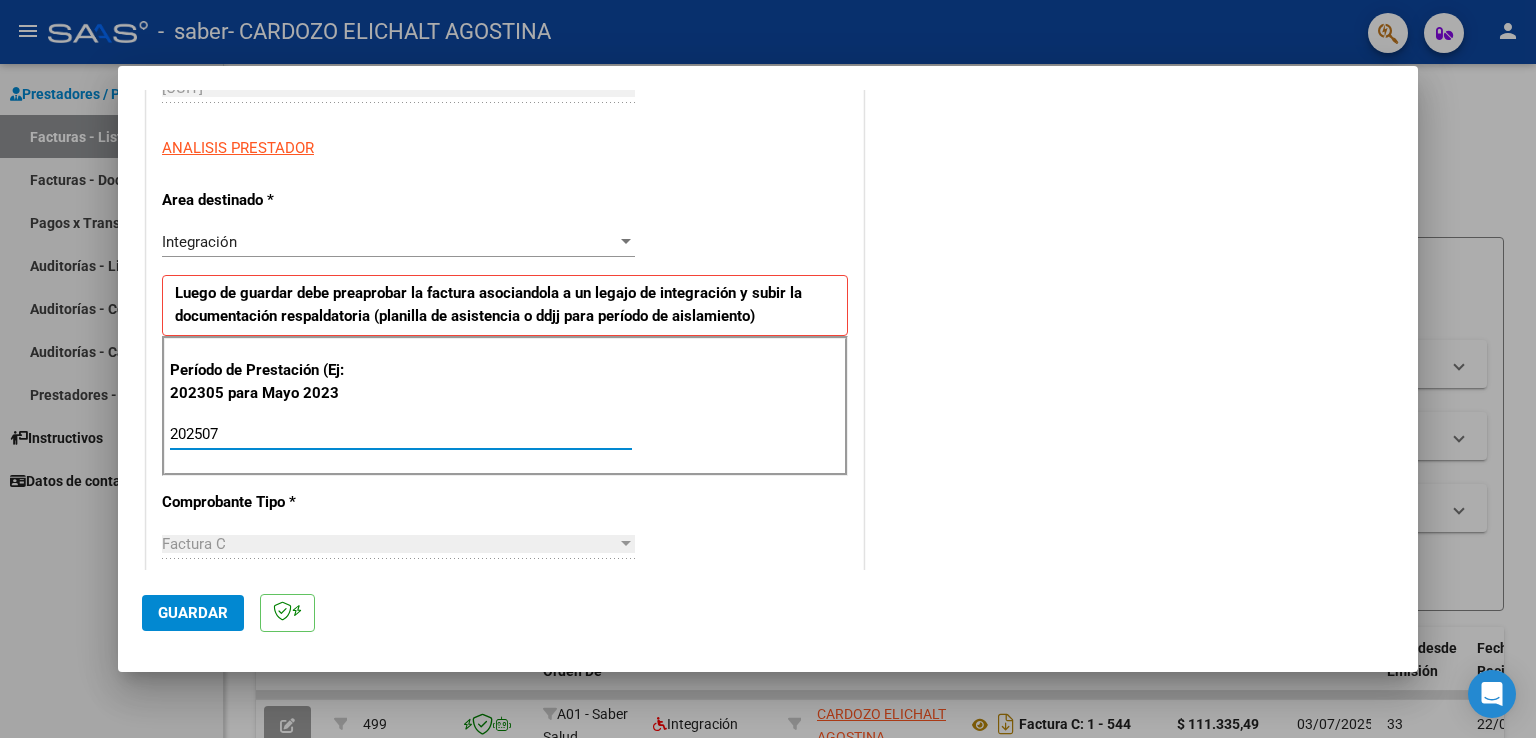 type on "202507" 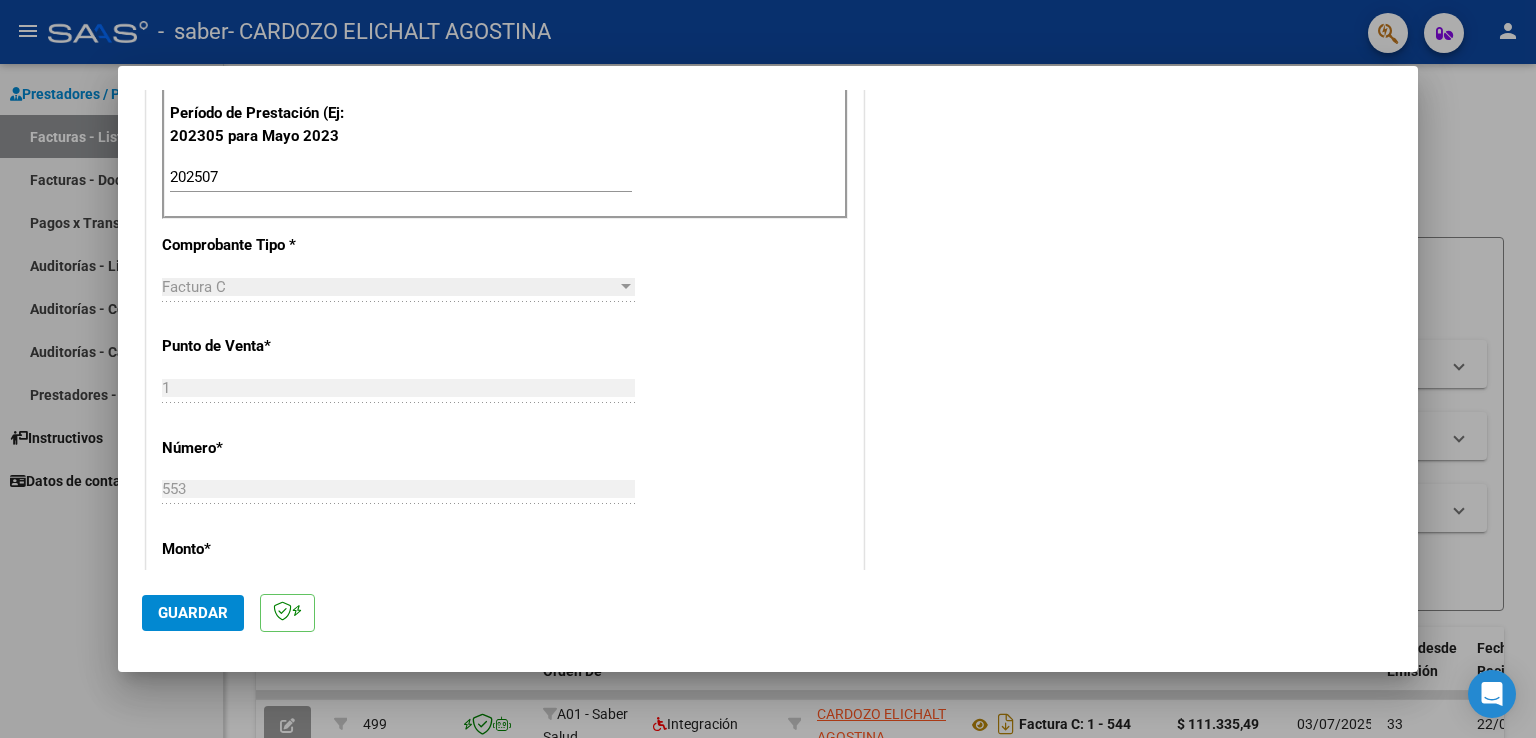scroll, scrollTop: 648, scrollLeft: 0, axis: vertical 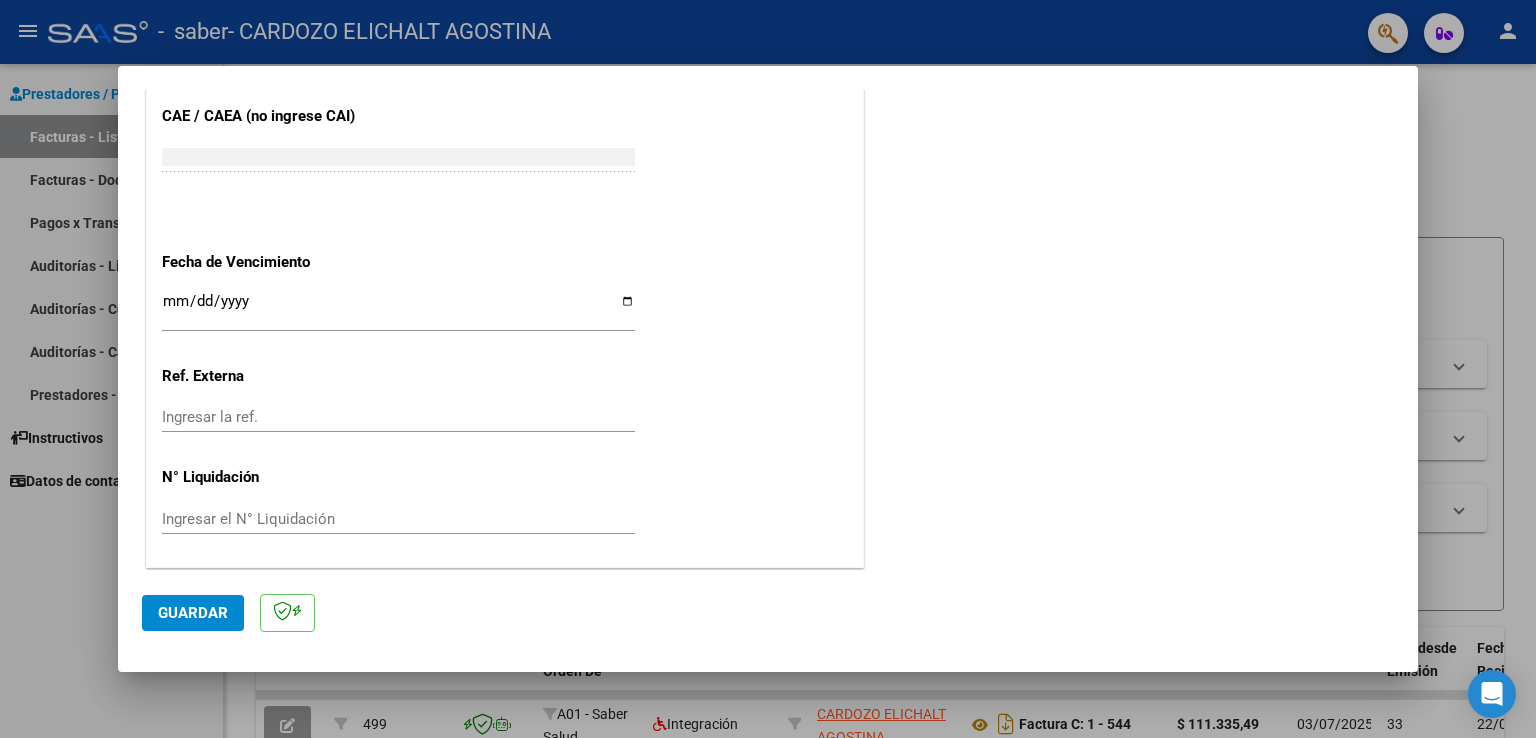 click on "Guardar" 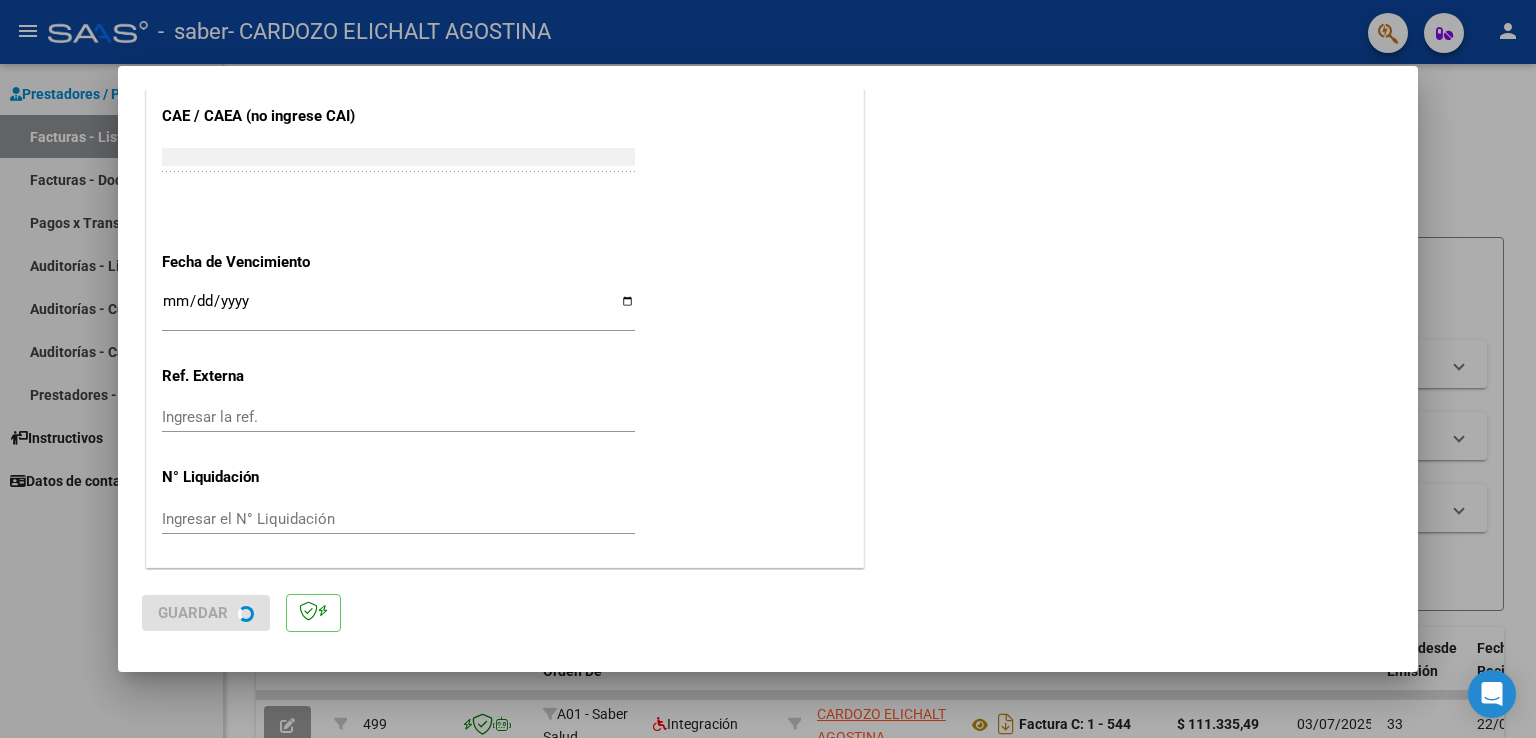 scroll, scrollTop: 0, scrollLeft: 0, axis: both 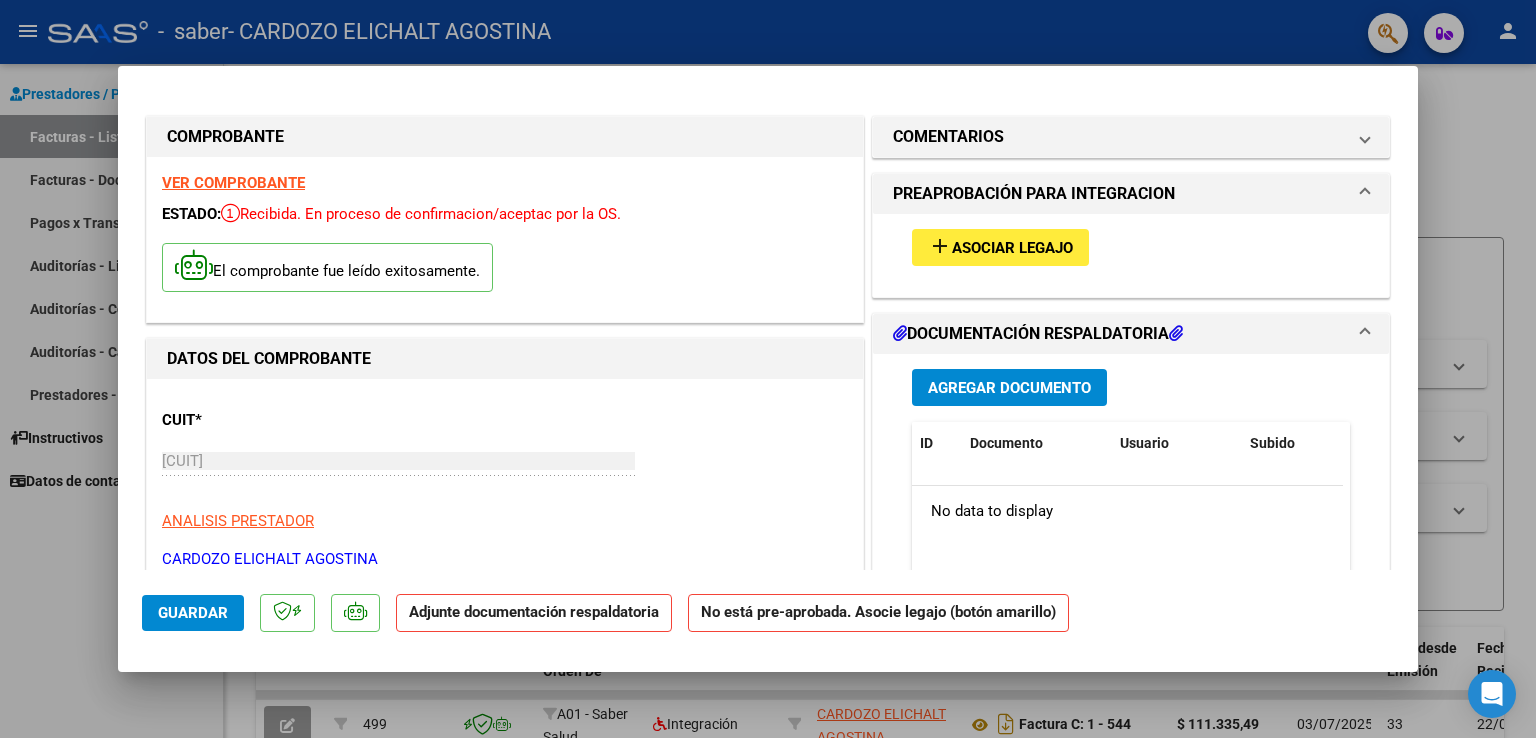 click on "Agregar Documento" at bounding box center [1009, 387] 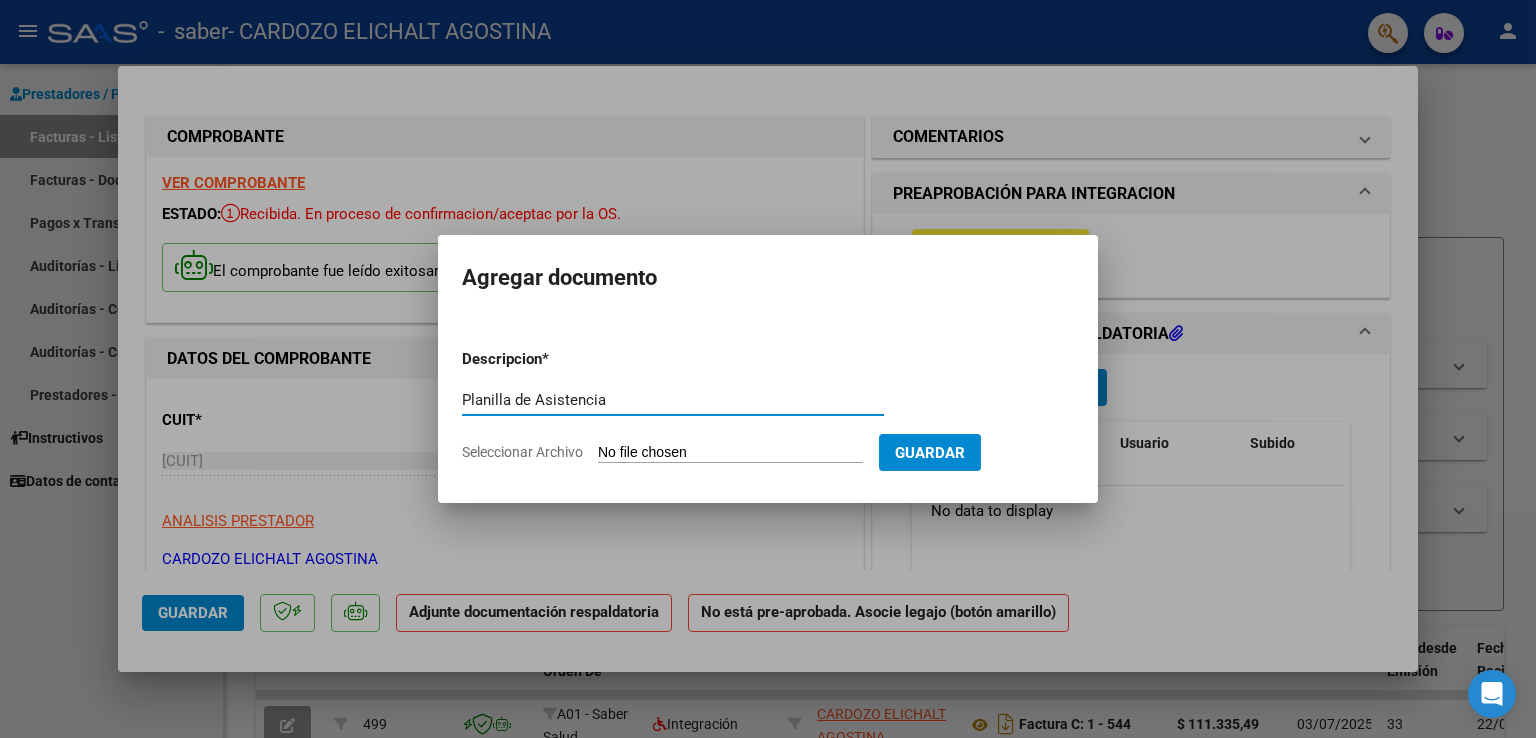 type on "Planilla de Asistencia" 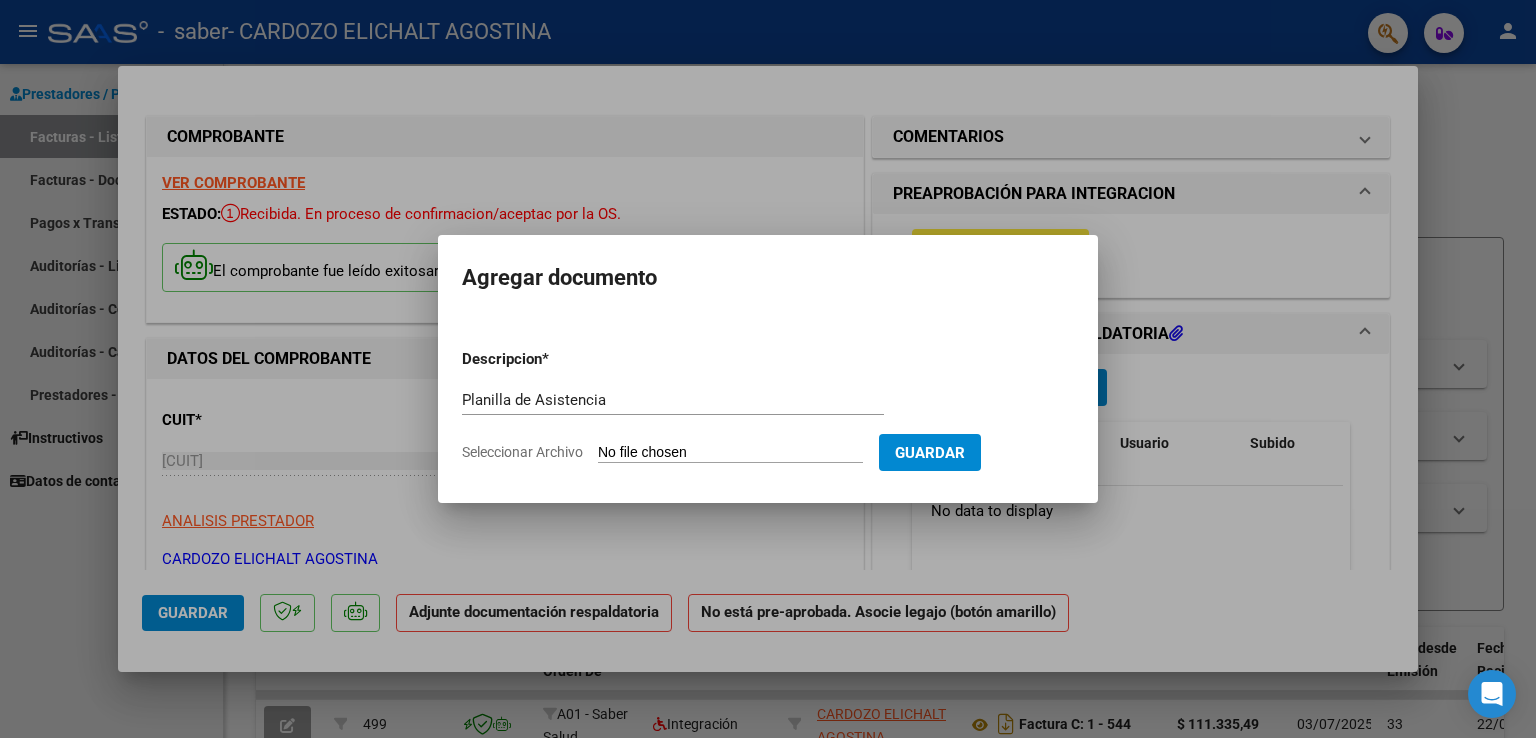 click on "Seleccionar Archivo" at bounding box center [730, 453] 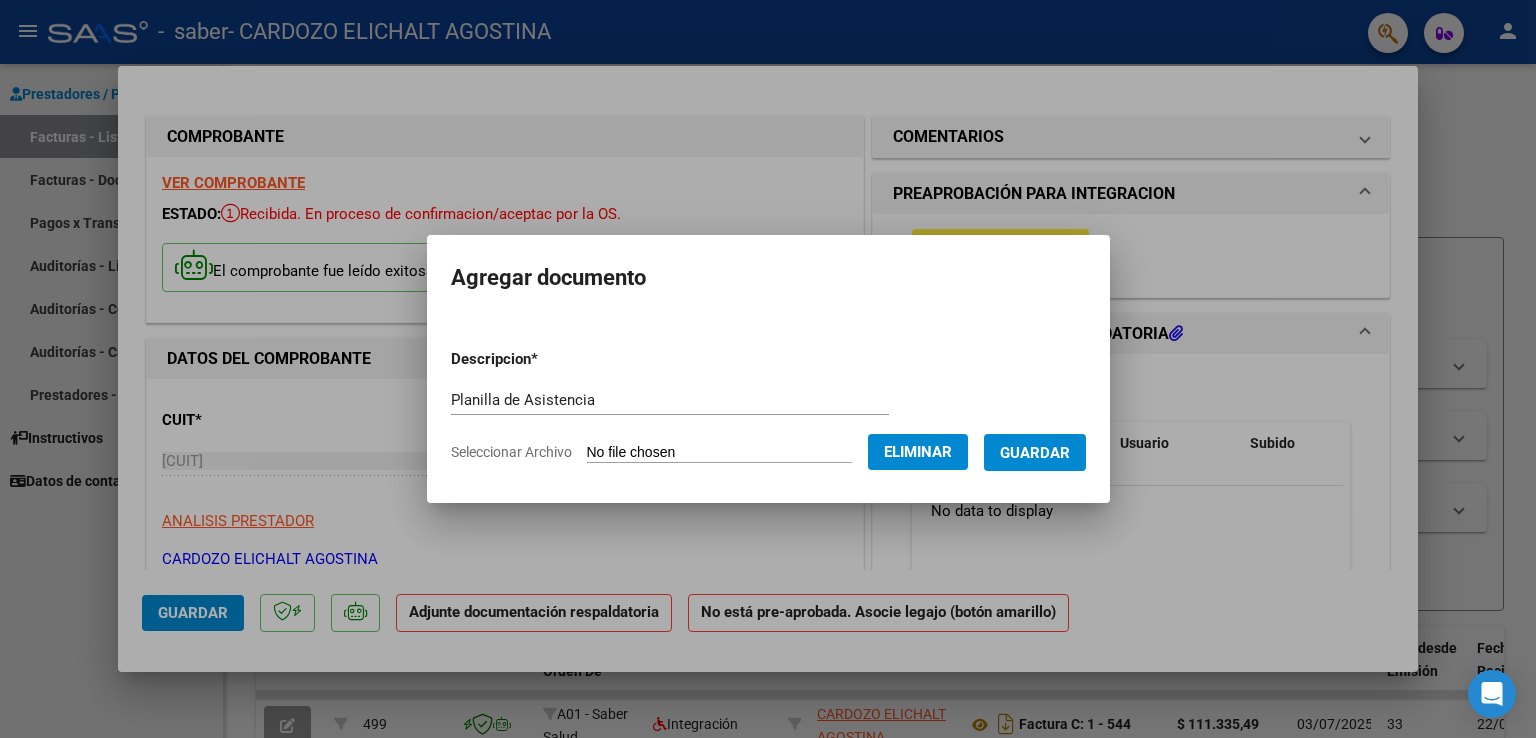 click on "Guardar" at bounding box center (1035, 452) 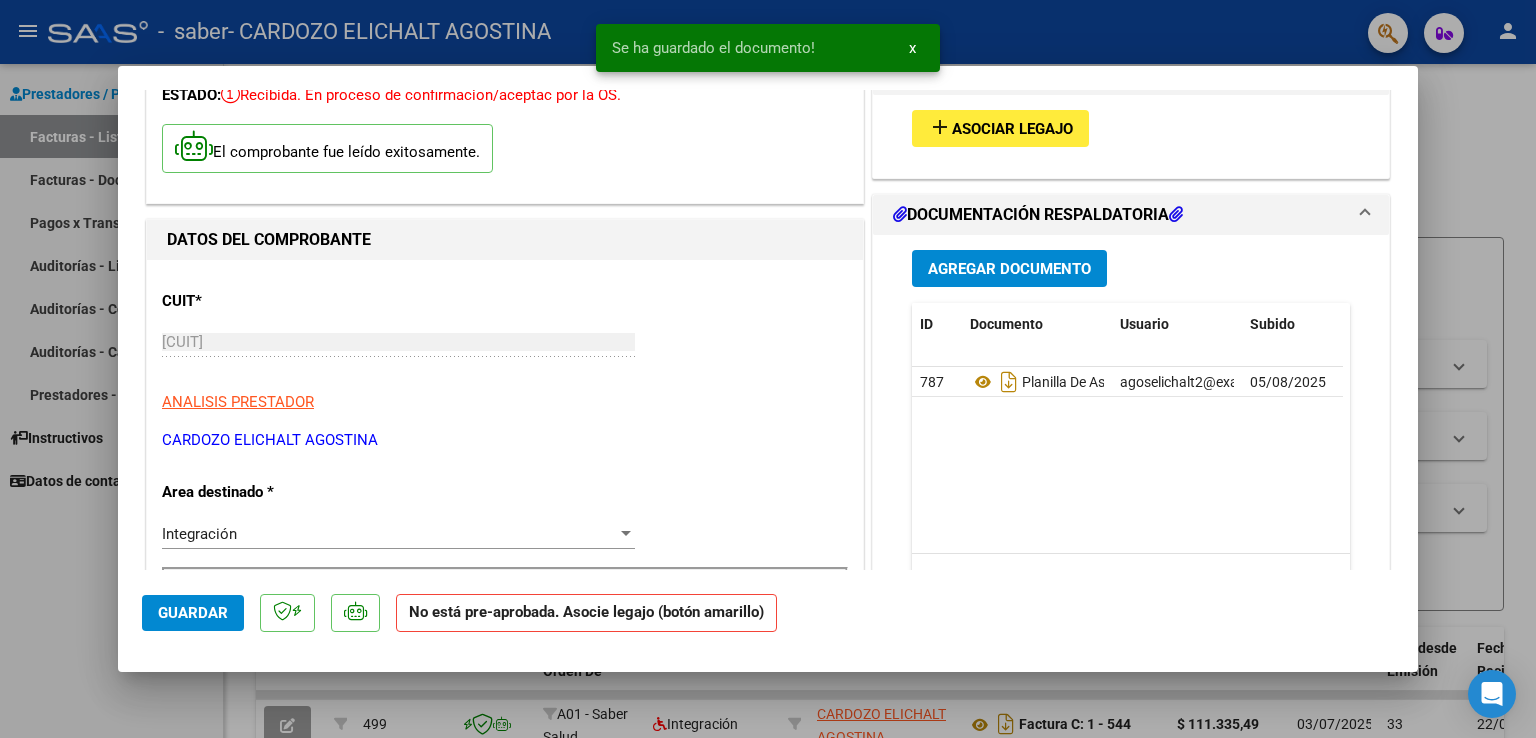 scroll, scrollTop: 0, scrollLeft: 0, axis: both 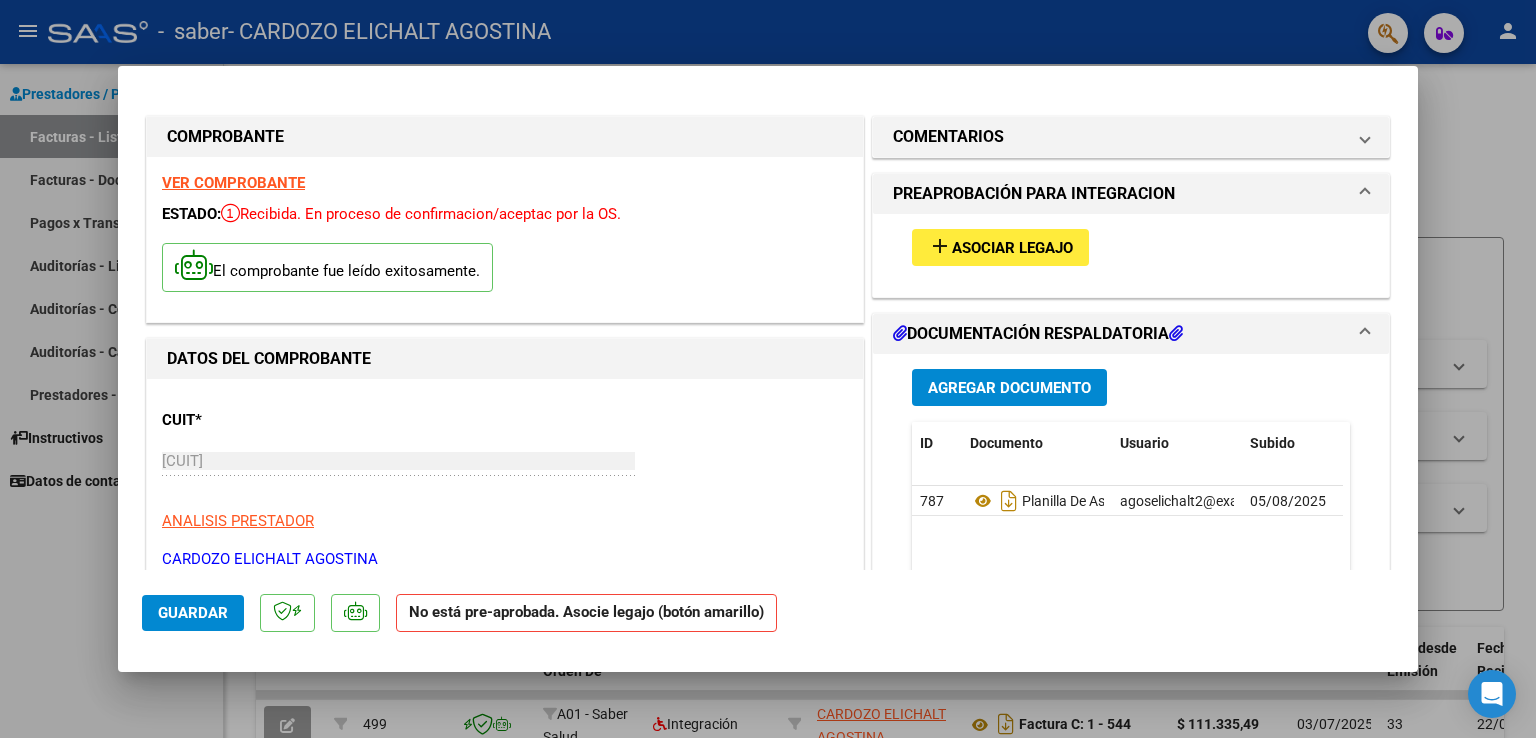 click on "Asociar Legajo" at bounding box center (1012, 248) 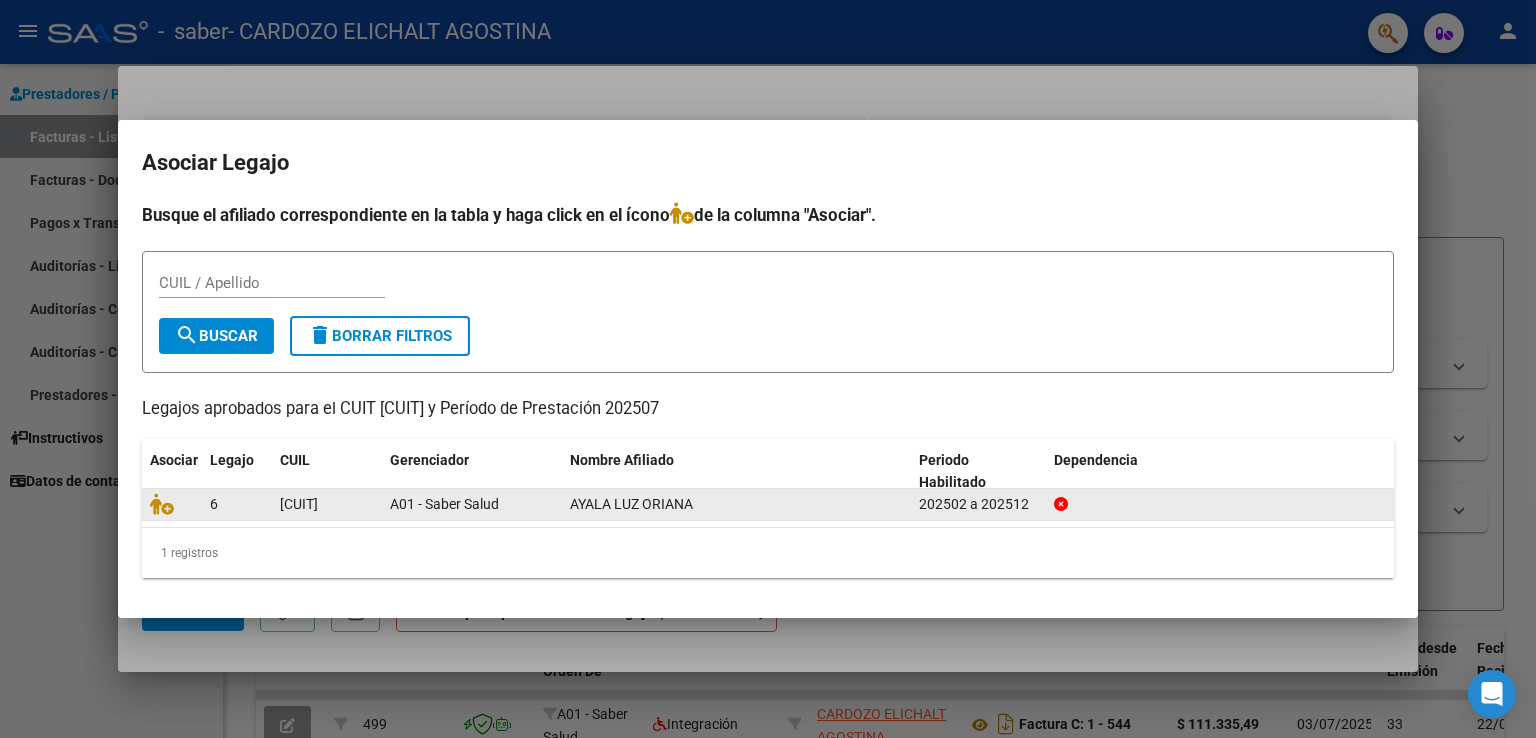 click on "AYALA LUZ ORIANA" 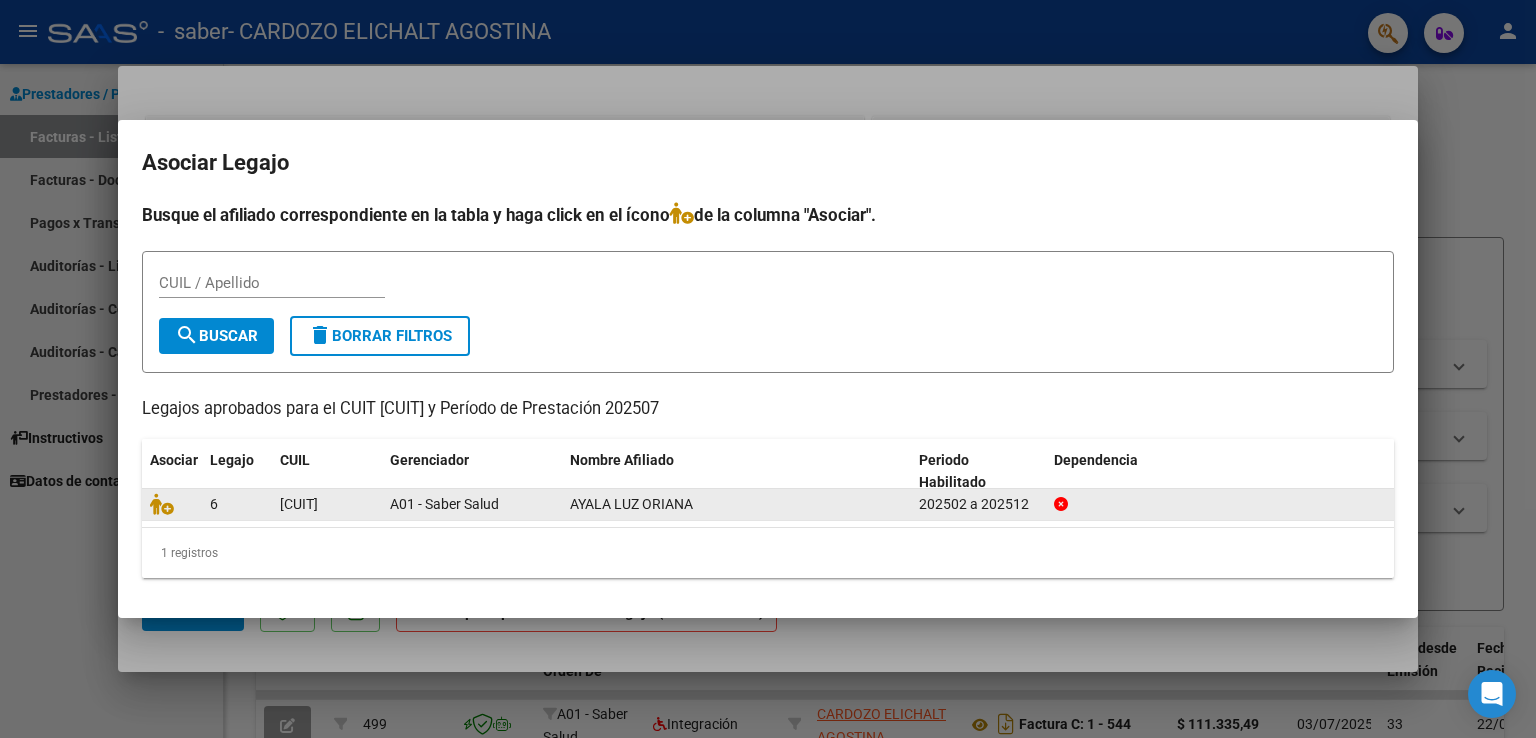 click on "6" 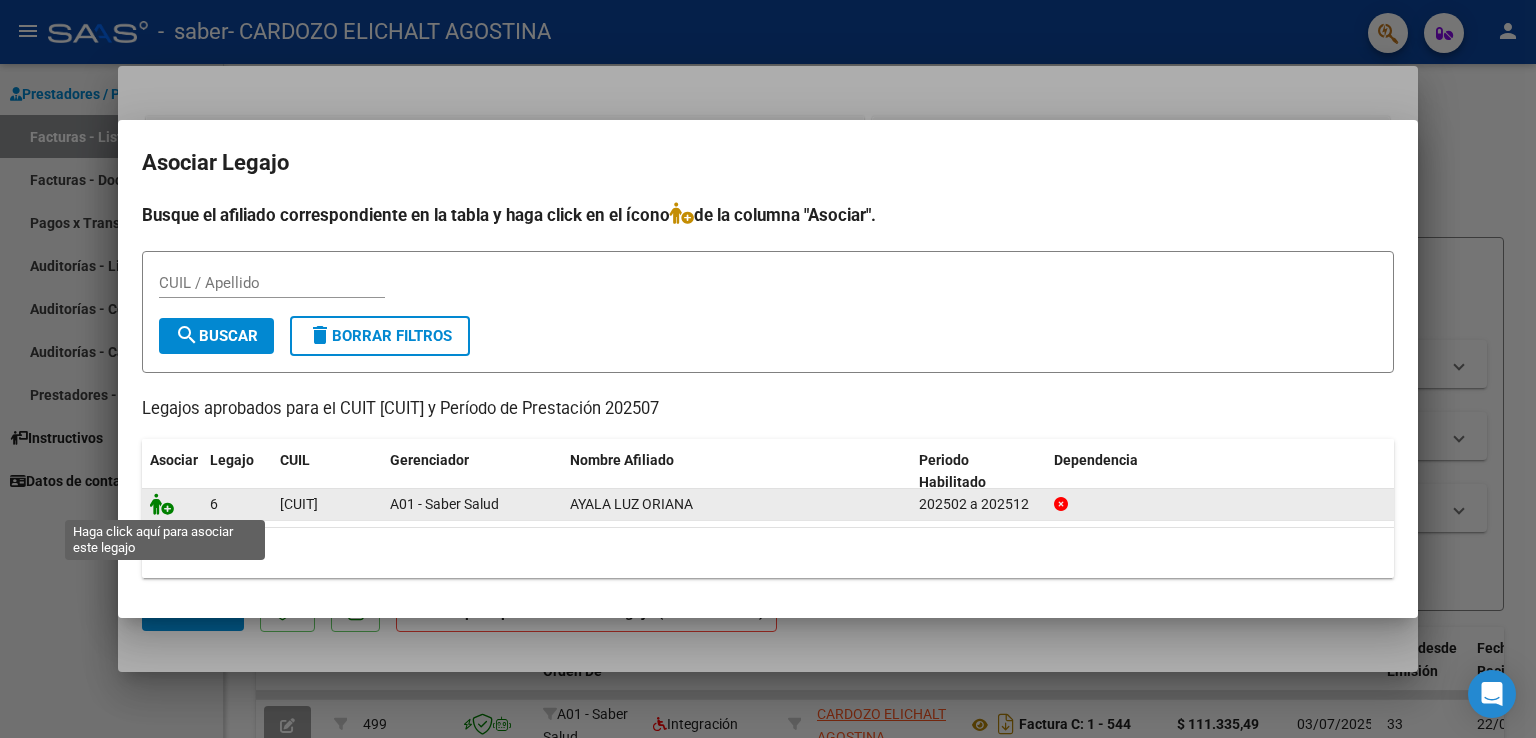 click 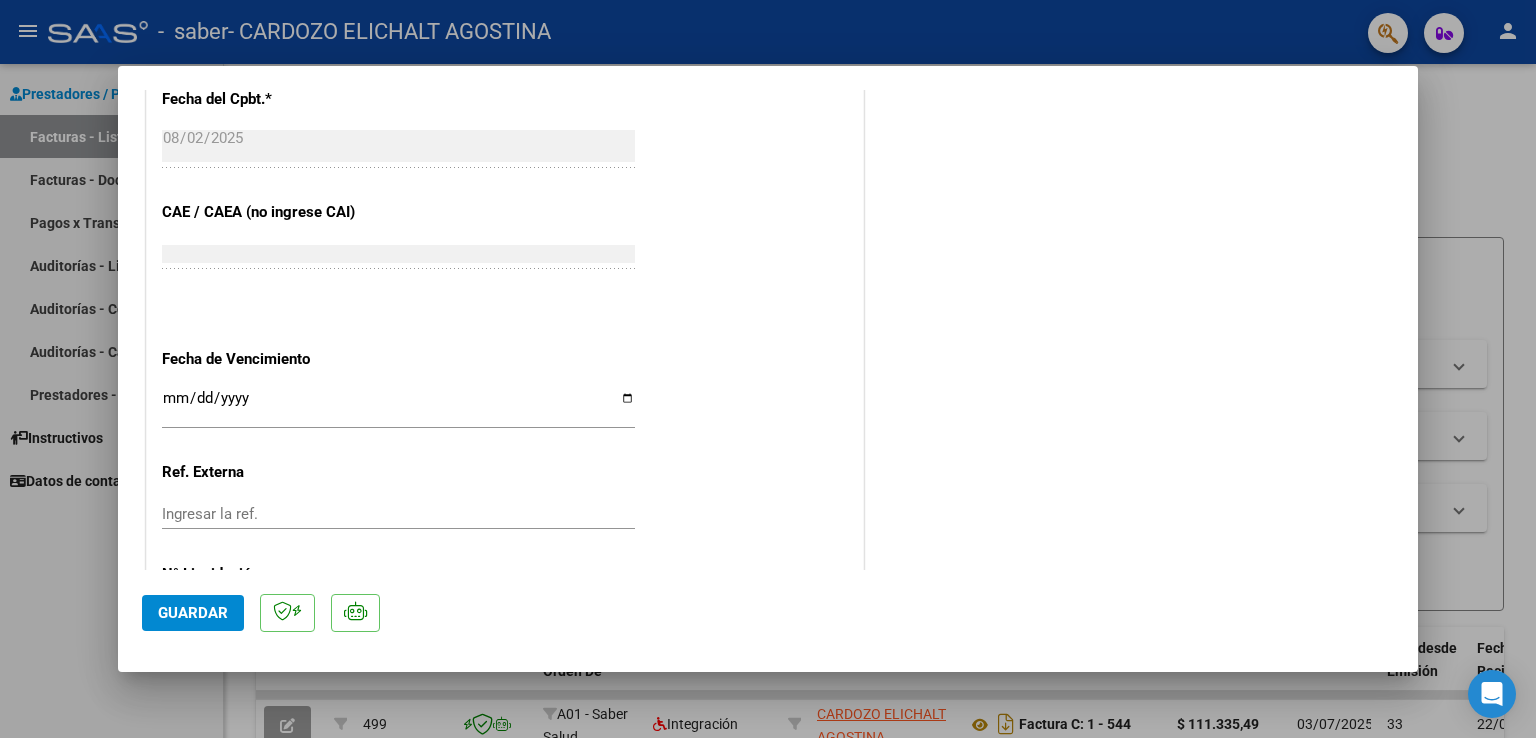 scroll, scrollTop: 1308, scrollLeft: 0, axis: vertical 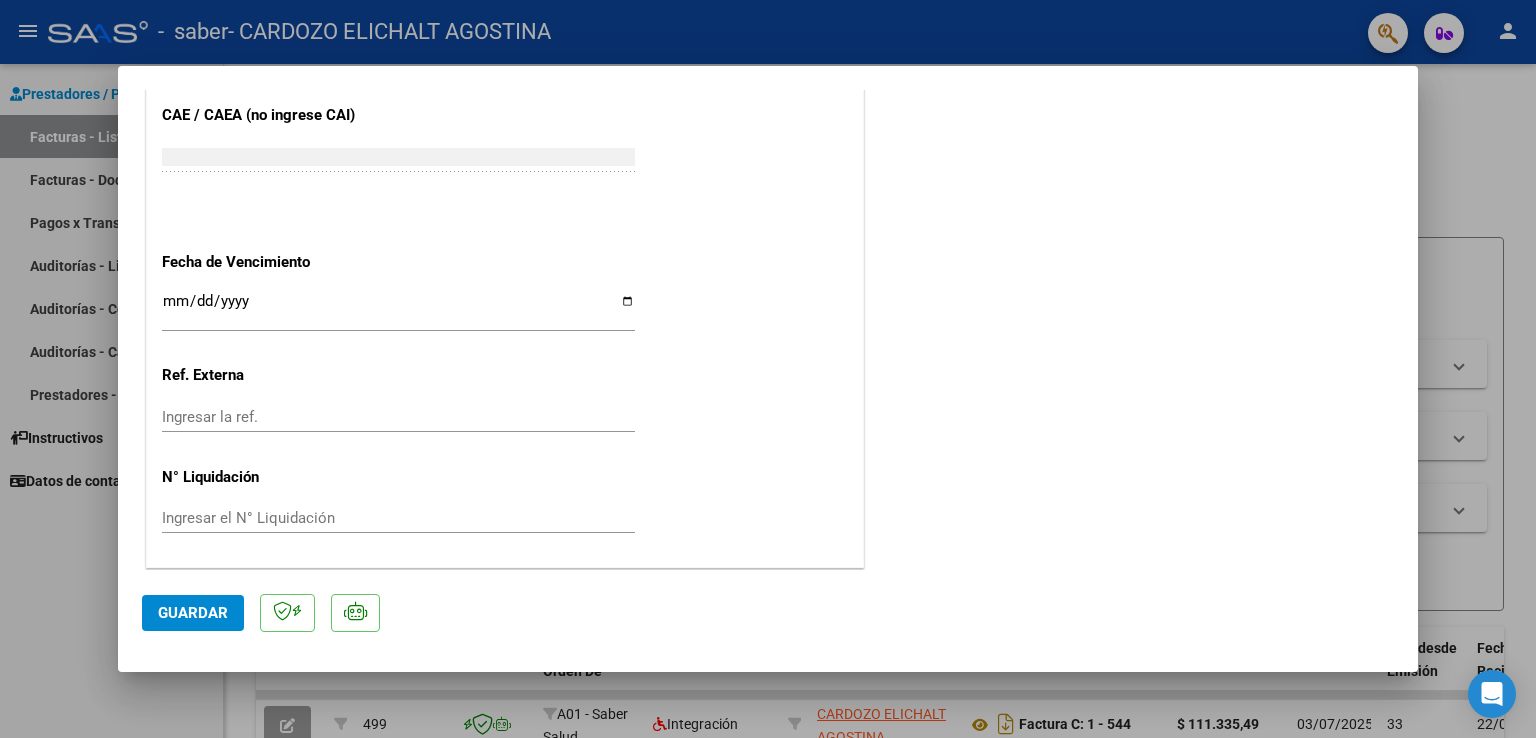click on "Guardar" 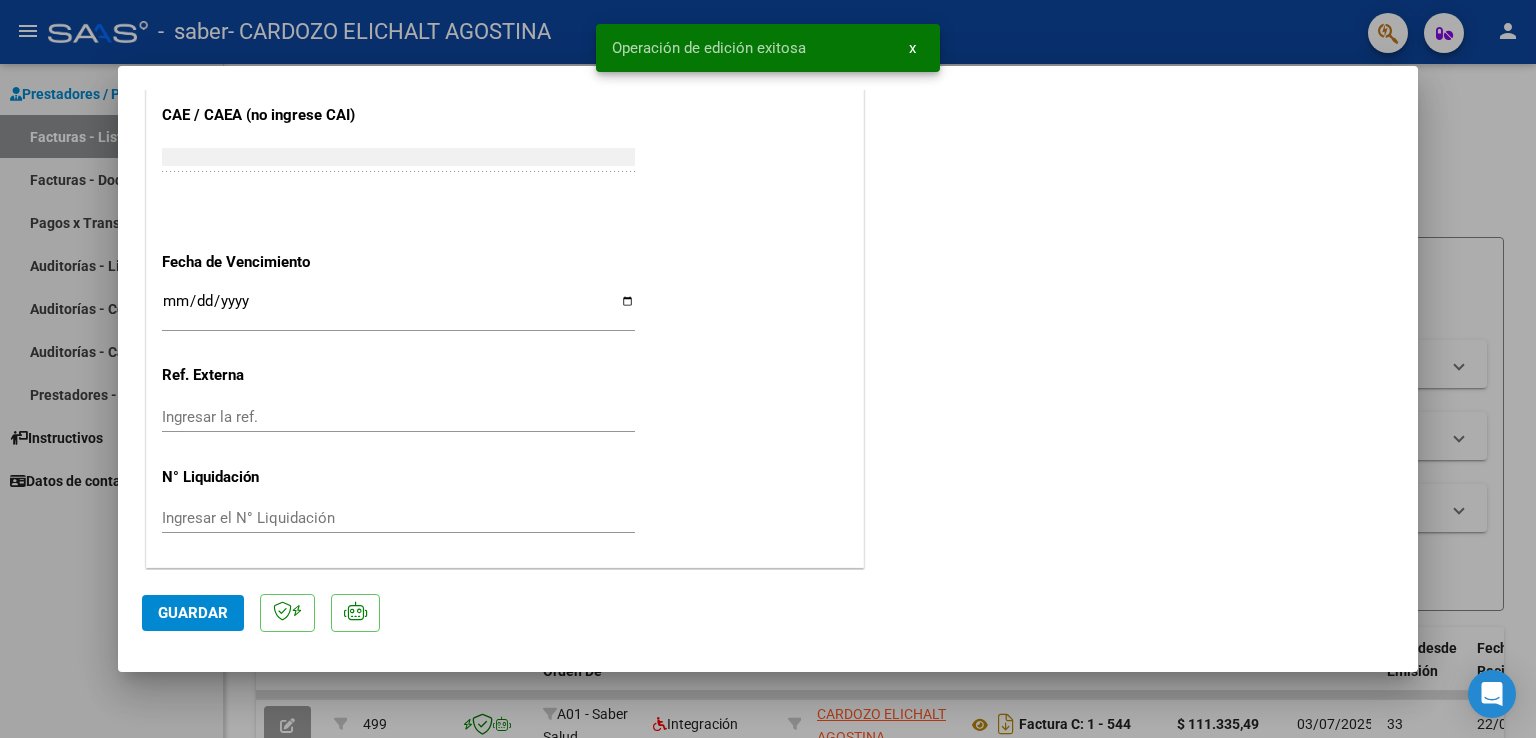 click at bounding box center (768, 369) 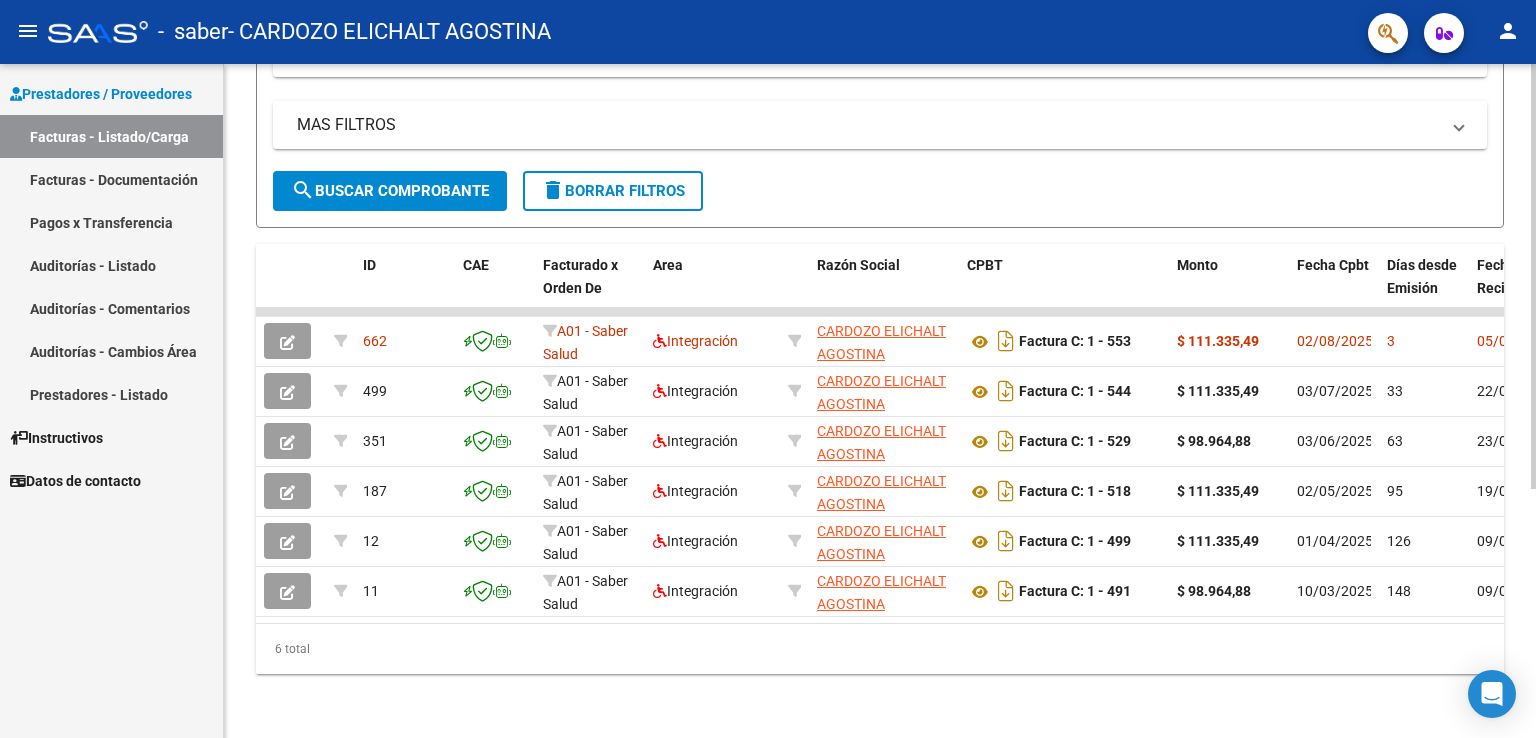 scroll, scrollTop: 389, scrollLeft: 0, axis: vertical 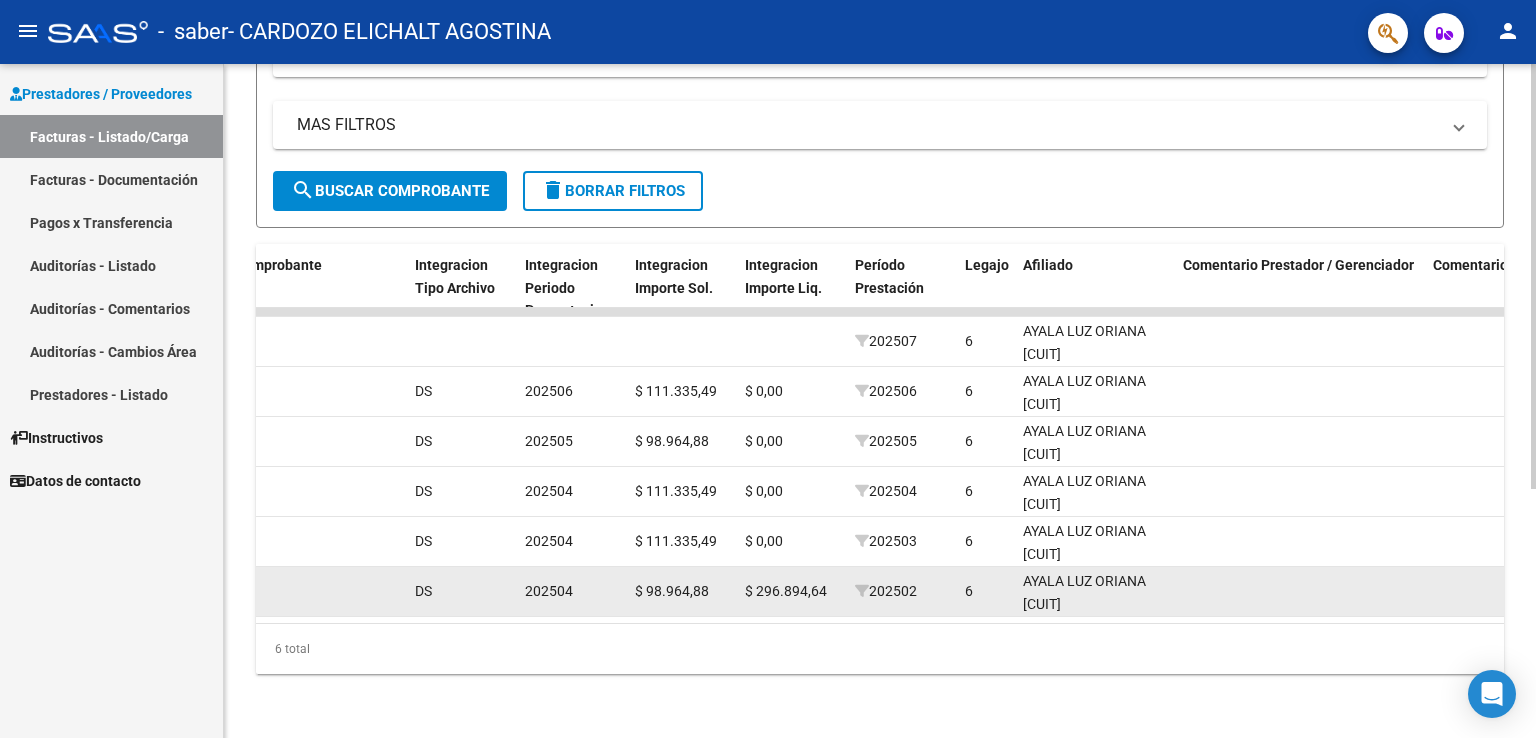 drag, startPoint x: 827, startPoint y: 581, endPoint x: 741, endPoint y: 578, distance: 86.05231 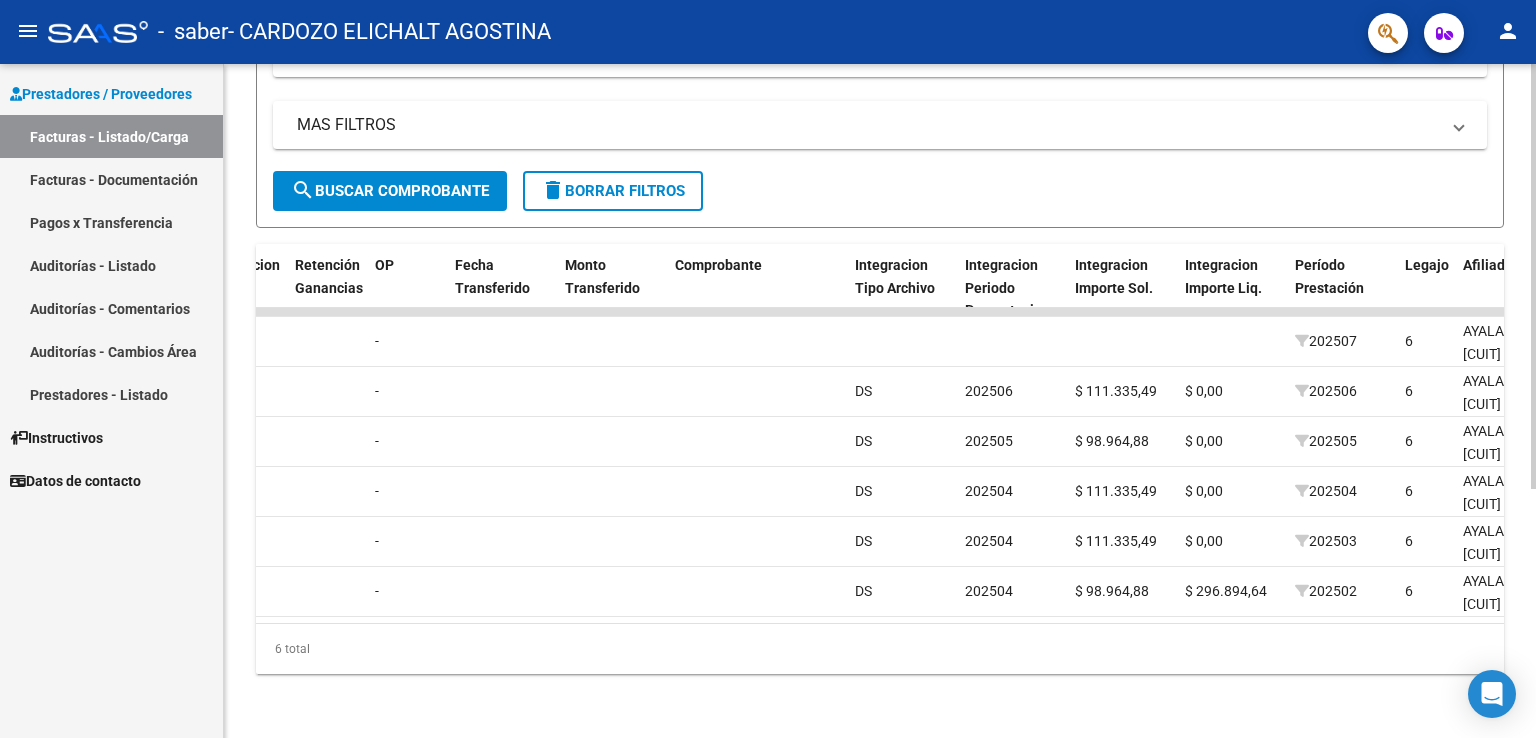 scroll, scrollTop: 0, scrollLeft: 1559, axis: horizontal 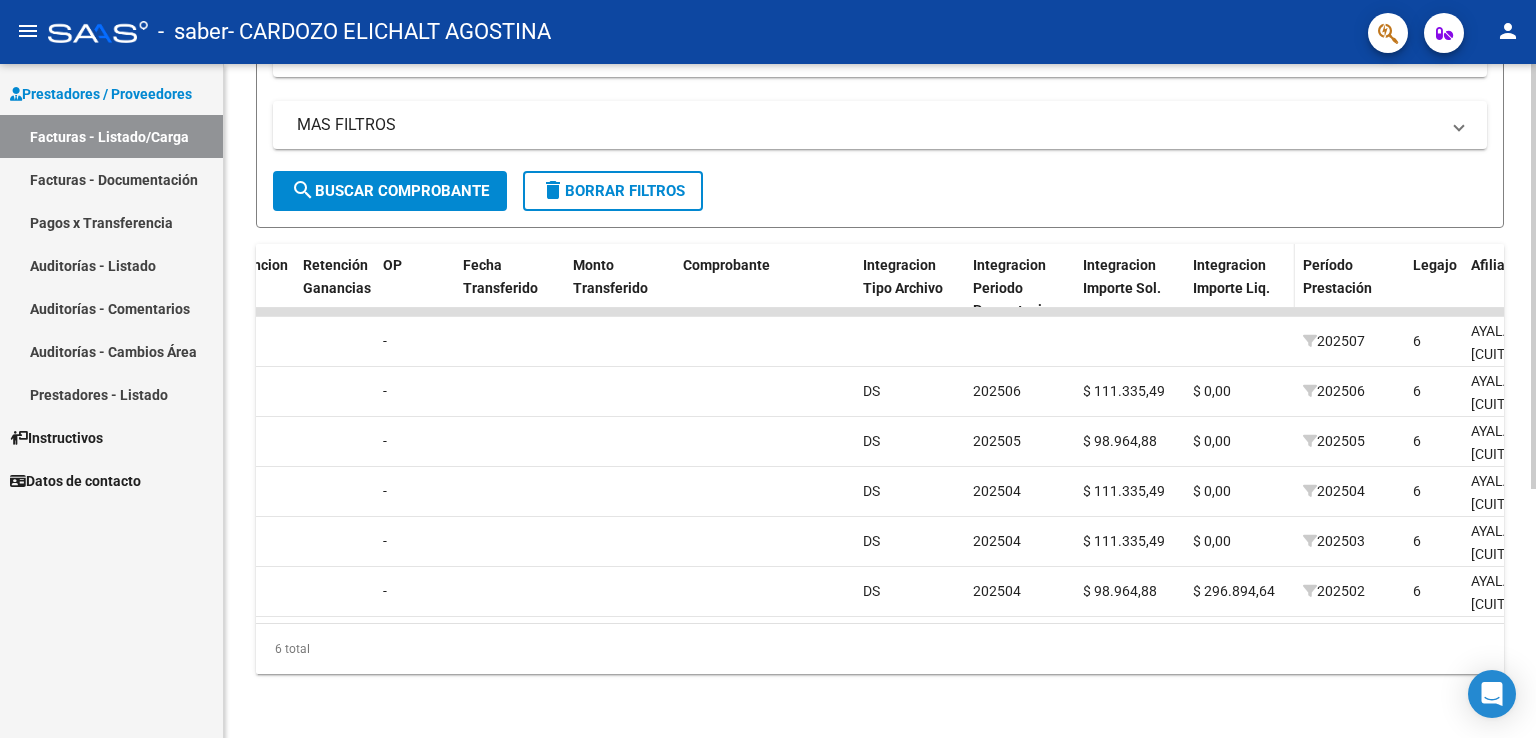 click on "Integracion Importe Liq." 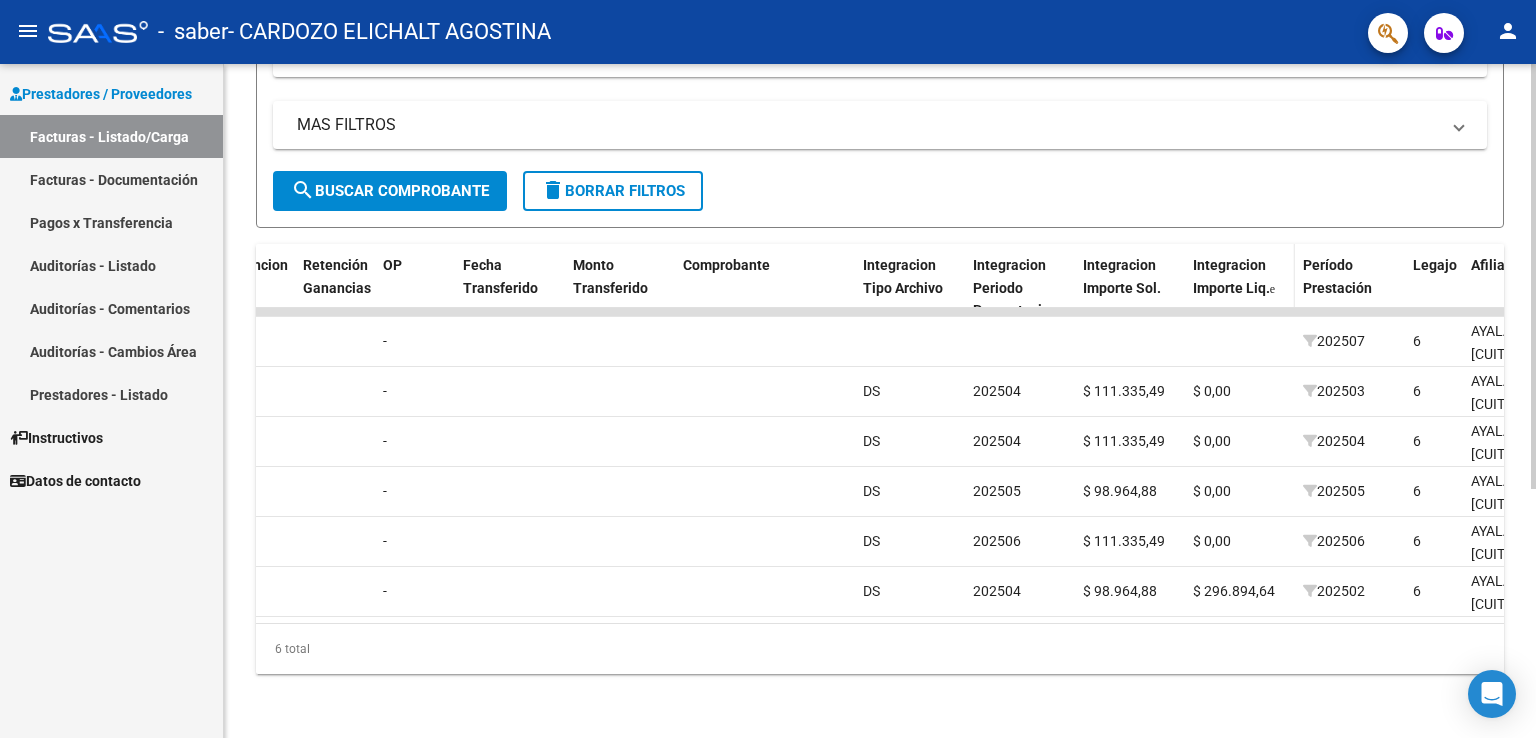 click on "Integracion Importe Liq." 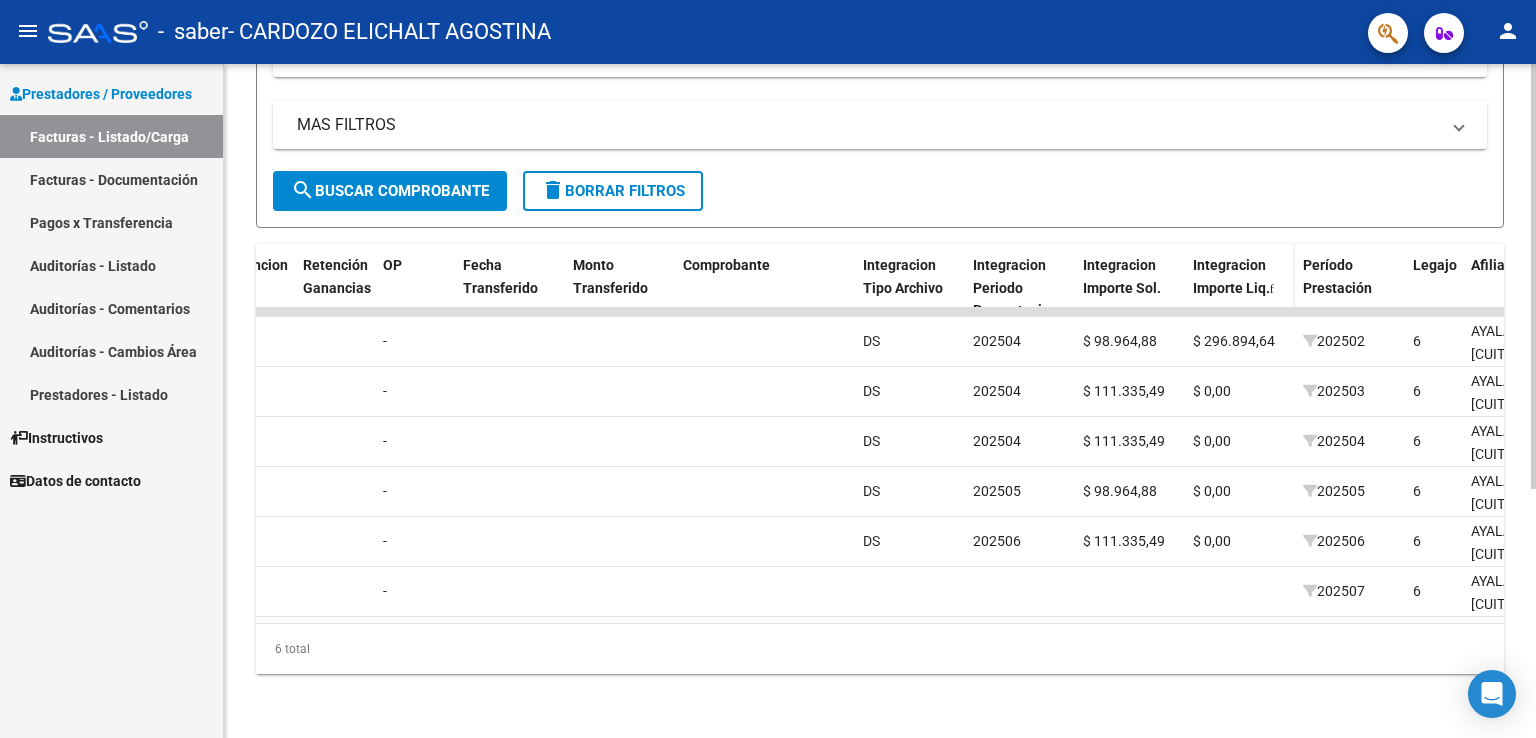 click on "Integracion Importe Liq." 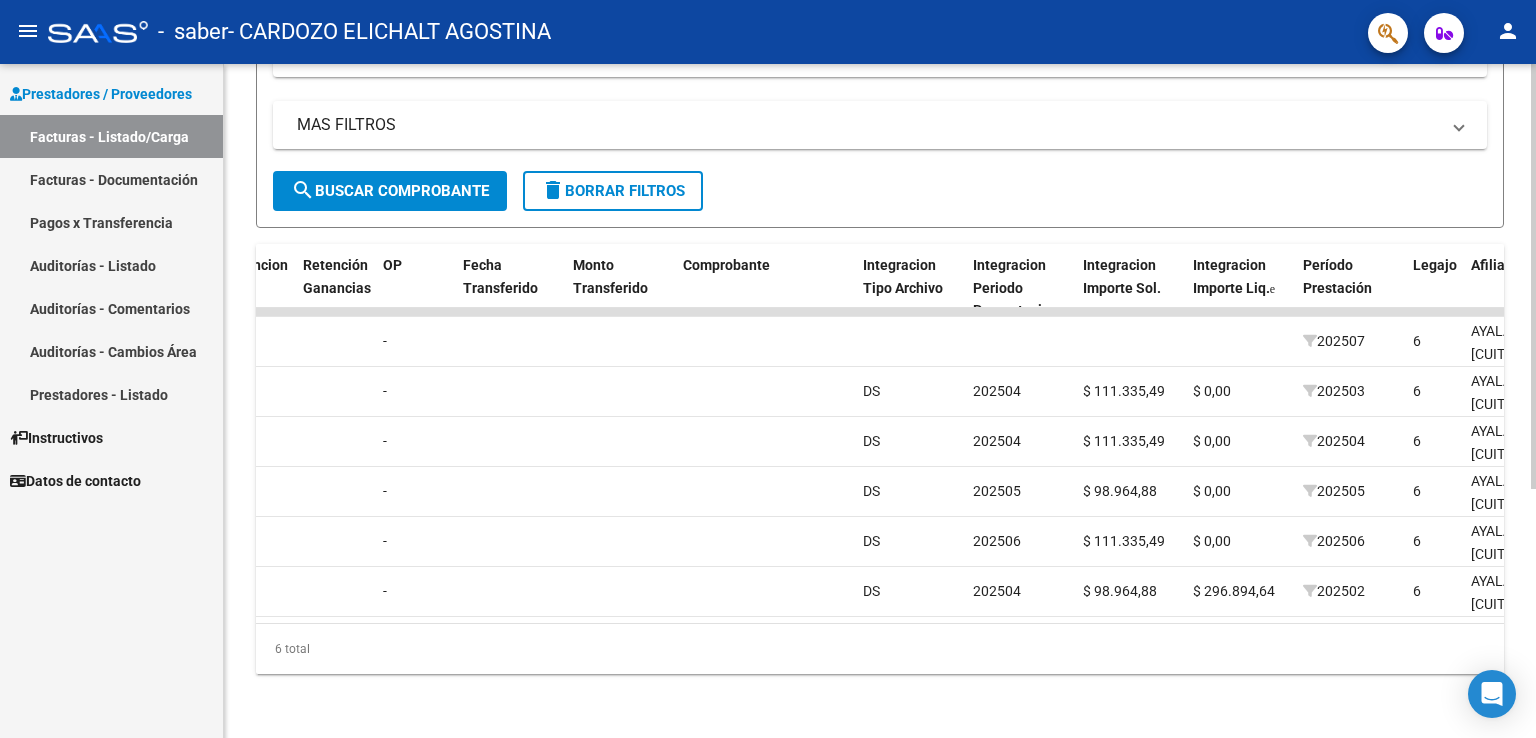 drag, startPoint x: 1033, startPoint y: 609, endPoint x: 1056, endPoint y: 613, distance: 23.345236 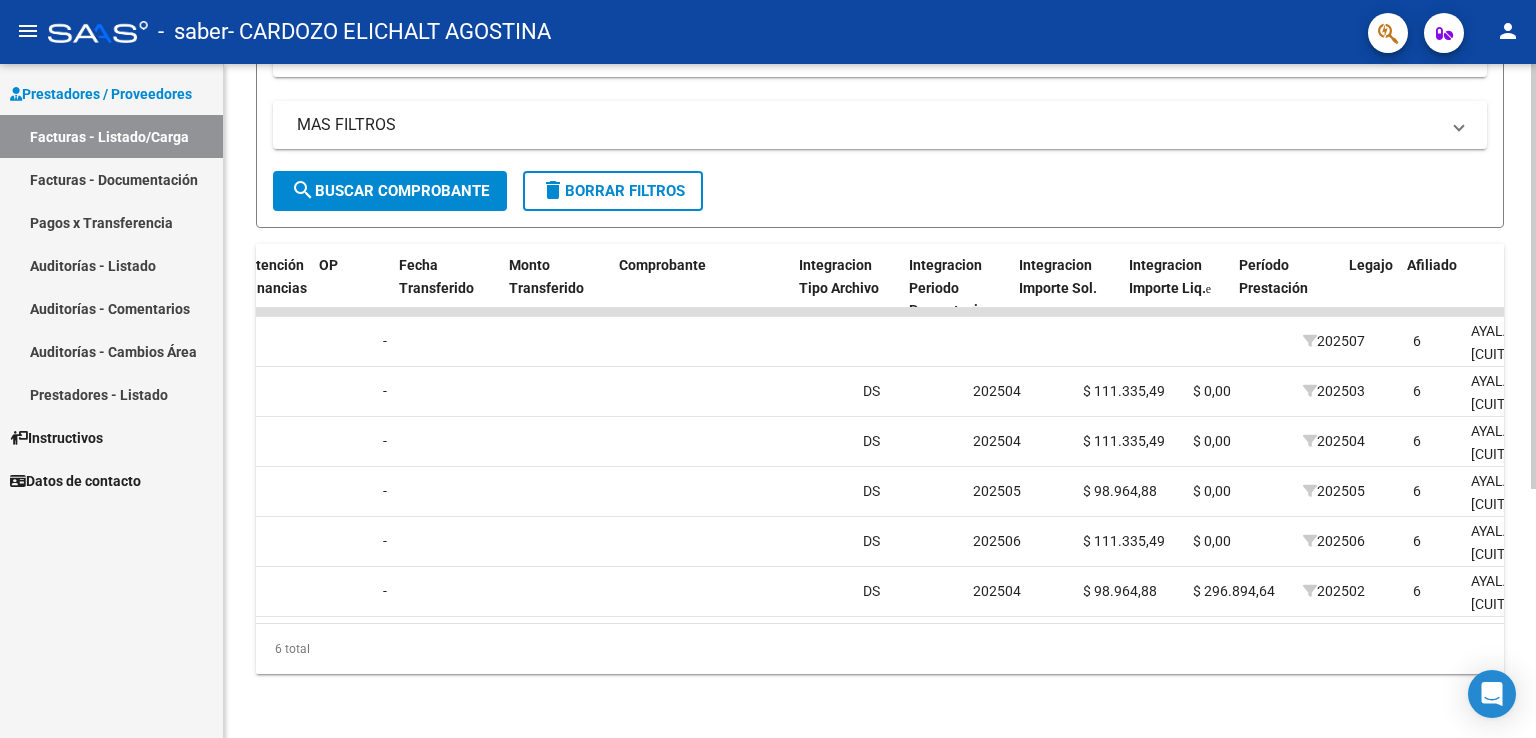 scroll, scrollTop: 0, scrollLeft: 1642, axis: horizontal 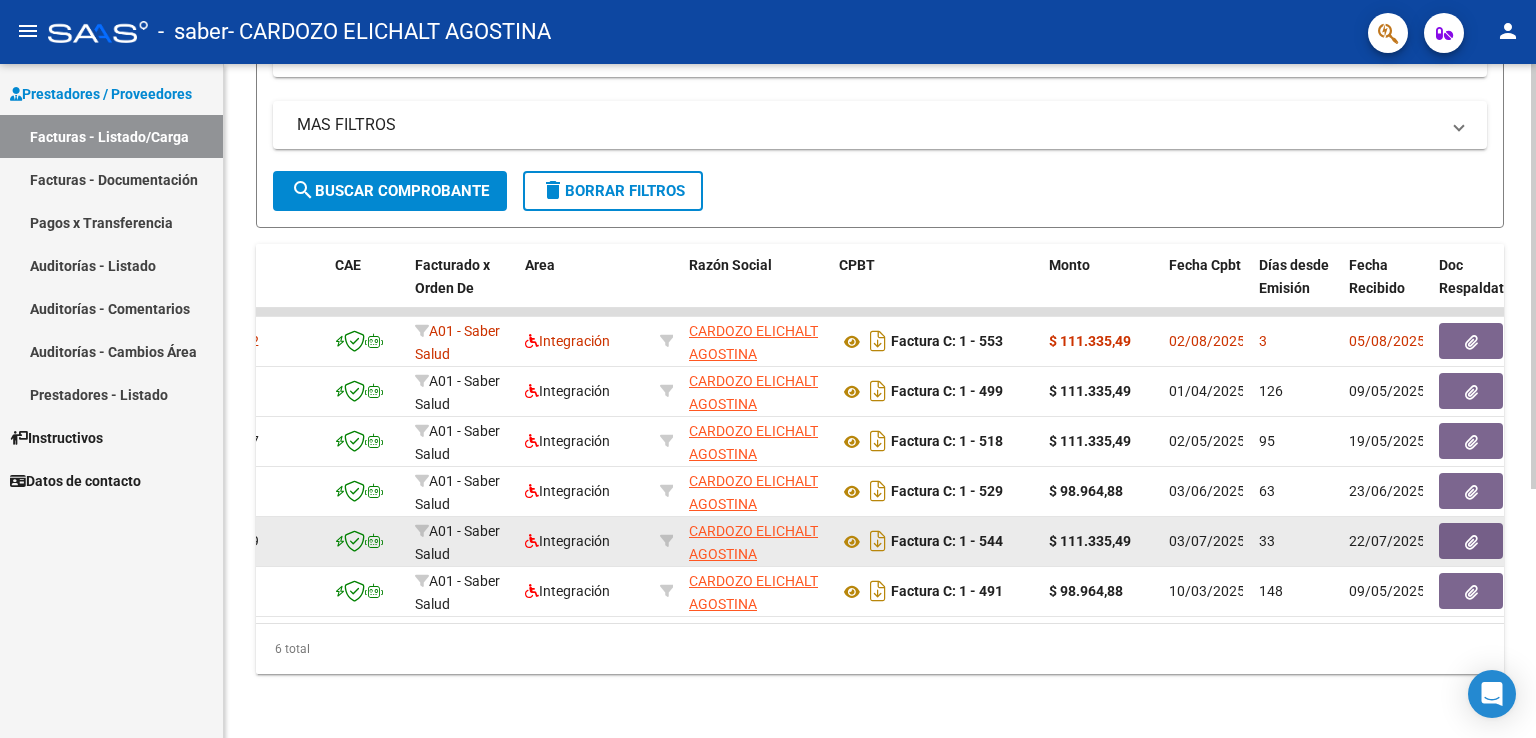click on "03/07/2025" 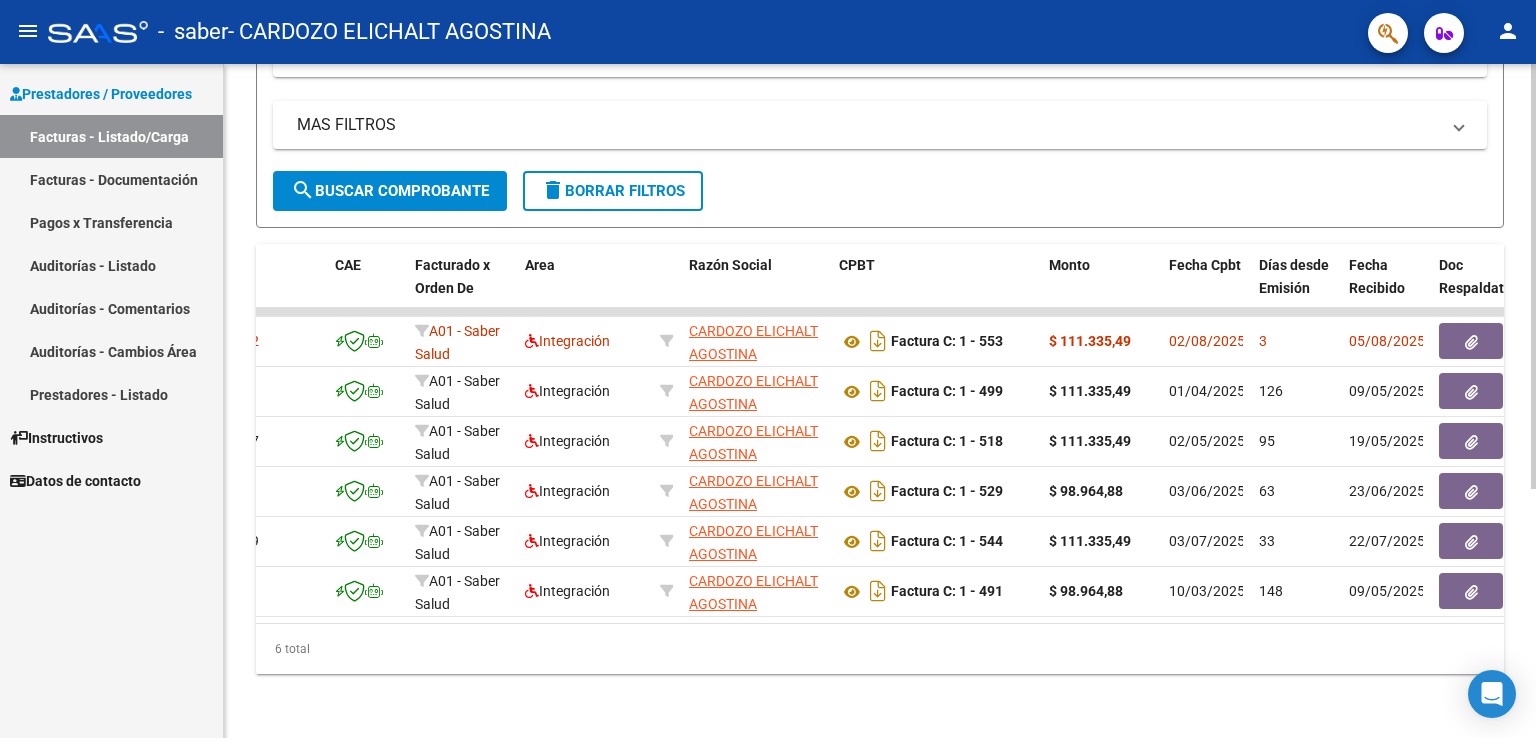 scroll, scrollTop: 396, scrollLeft: 0, axis: vertical 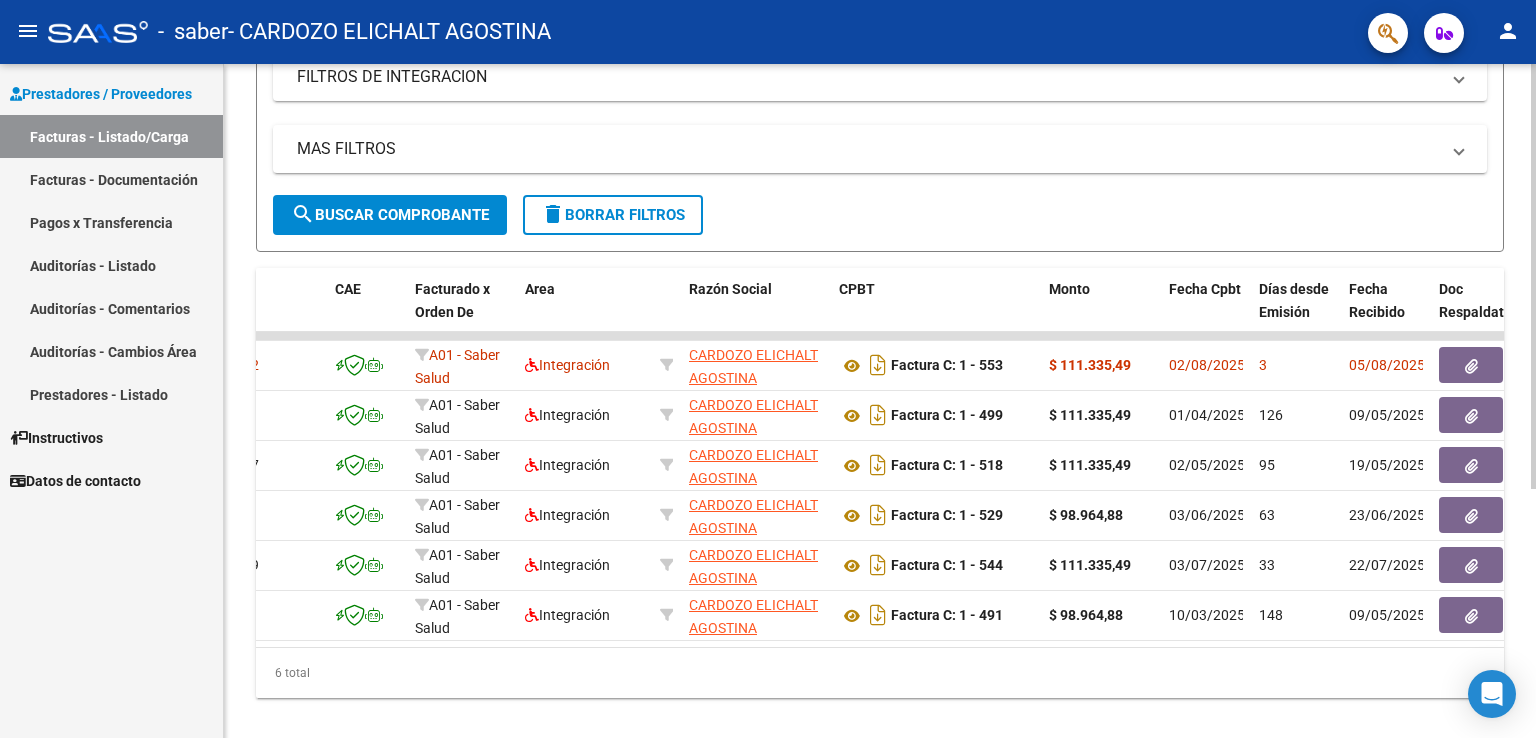 click on "Video tutorial   PRESTADORES -> Listado de CPBTs Emitidos por Prestadores / Proveedores (alt+q)   Cargar Comprobante
cloud_download  CSV  cloud_download  EXCEL  cloud_download  Estandar   Descarga Masiva
Filtros Id Area Area Todos Confirmado   Mostrar totalizadores   FILTROS DEL COMPROBANTE  Comprobante Tipo Comprobante Tipo Start date – End date Fec. Comprobante Desde / Hasta Días Emisión Desde(cant. días) Días Emisión Hasta(cant. días) CUIT / Razón Social Pto. Venta Nro. Comprobante Código SSS CAE Válido CAE Válido Todos Cargado Módulo Hosp. Todos Tiene facturacion Apócrifa Hospital Refes  FILTROS DE INTEGRACION  Período De Prestación Campos del Archivo de Rendición Devuelto x SSS (dr_envio) Todos Rendido x SSS (dr_envio) Tipo de Registro Tipo de Registro Período Presentación Período Presentación Campos del Legajo Asociado (preaprobación) Afiliado Legajo (cuil/nombre) Todos Solo facturas preaprobadas  MAS FILTROS  Todos Con Doc. Respaldatoria Todos Con Trazabilidad Todos – – 3" 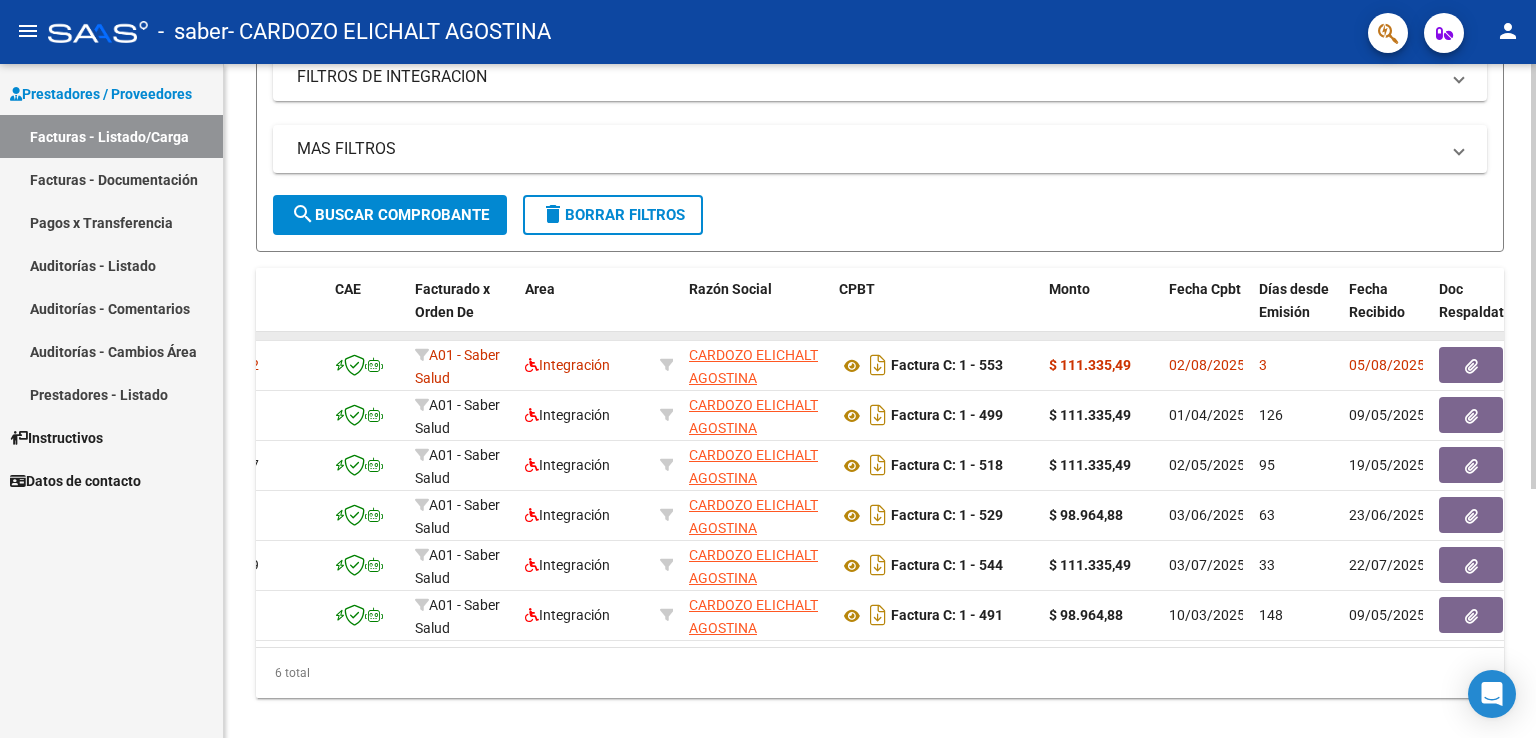 scroll, scrollTop: 354, scrollLeft: 0, axis: vertical 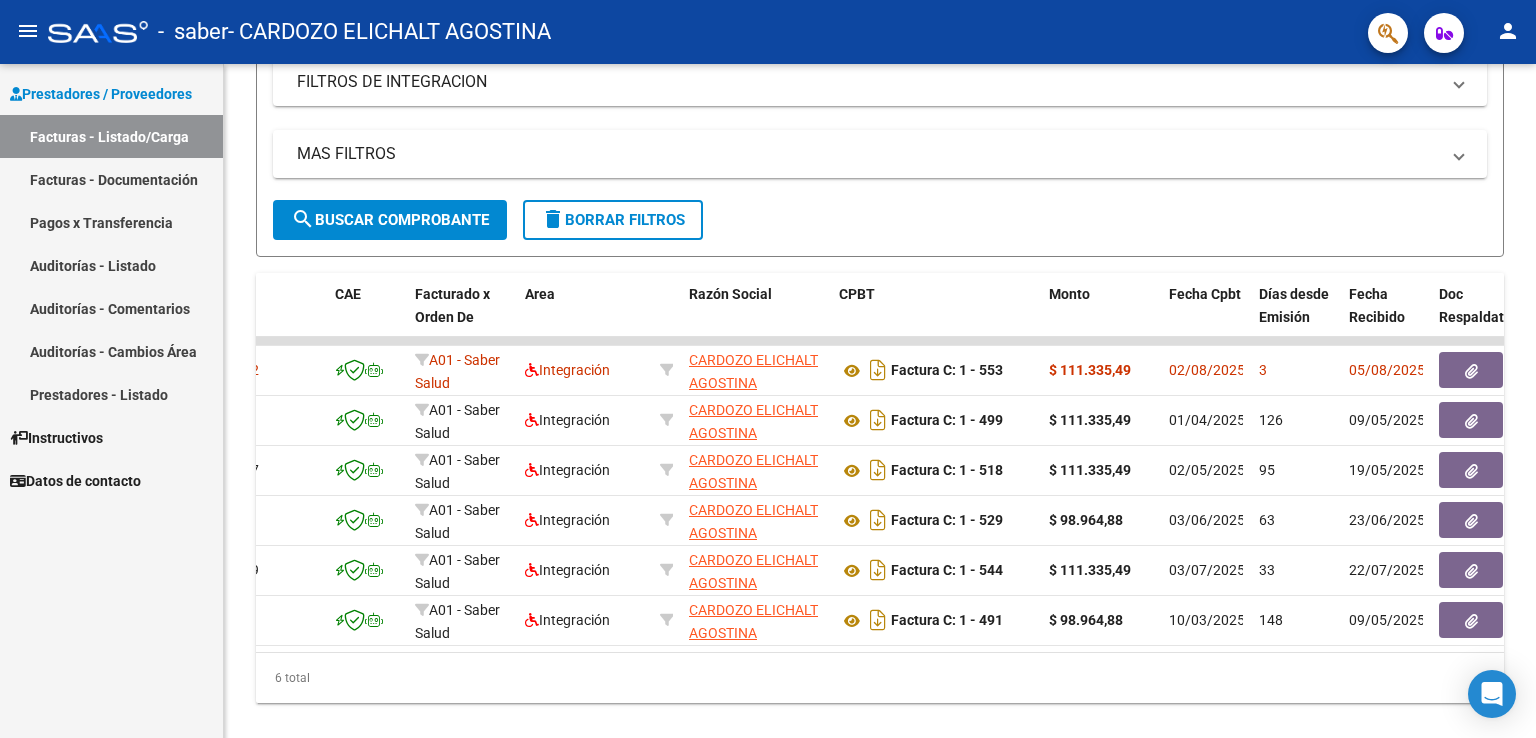 click on "Facturas - Documentación" at bounding box center (111, 179) 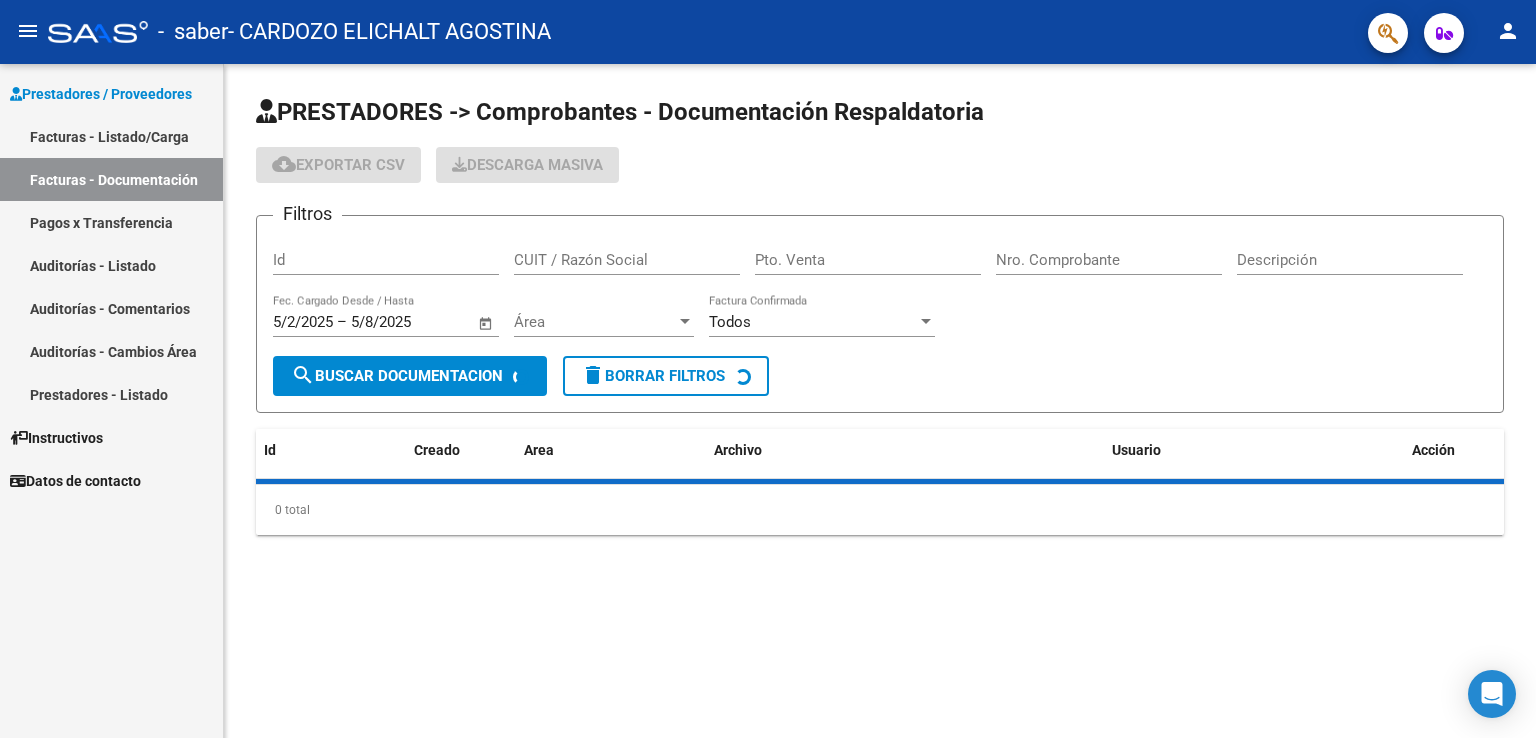 scroll, scrollTop: 0, scrollLeft: 0, axis: both 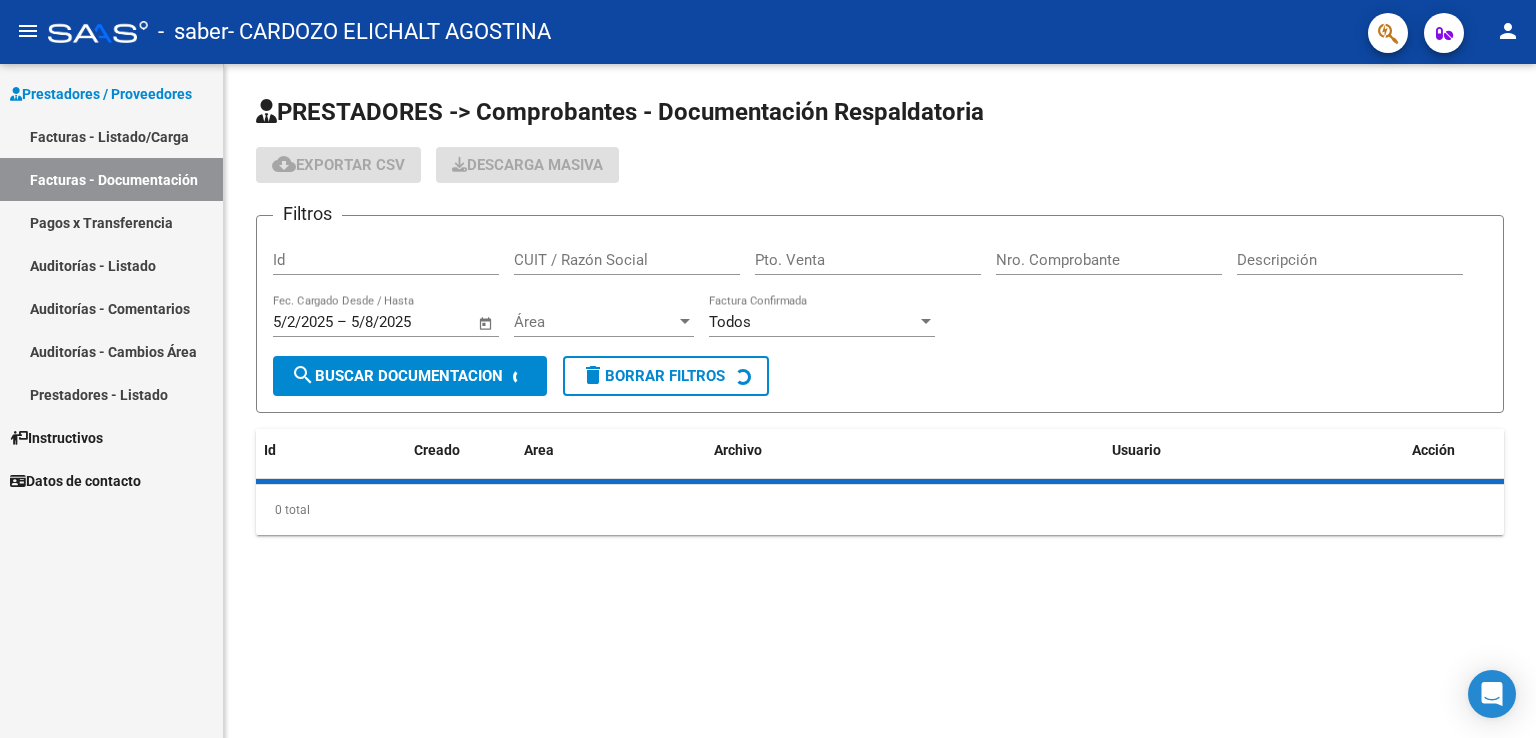 click on "Pagos x Transferencia" at bounding box center (111, 222) 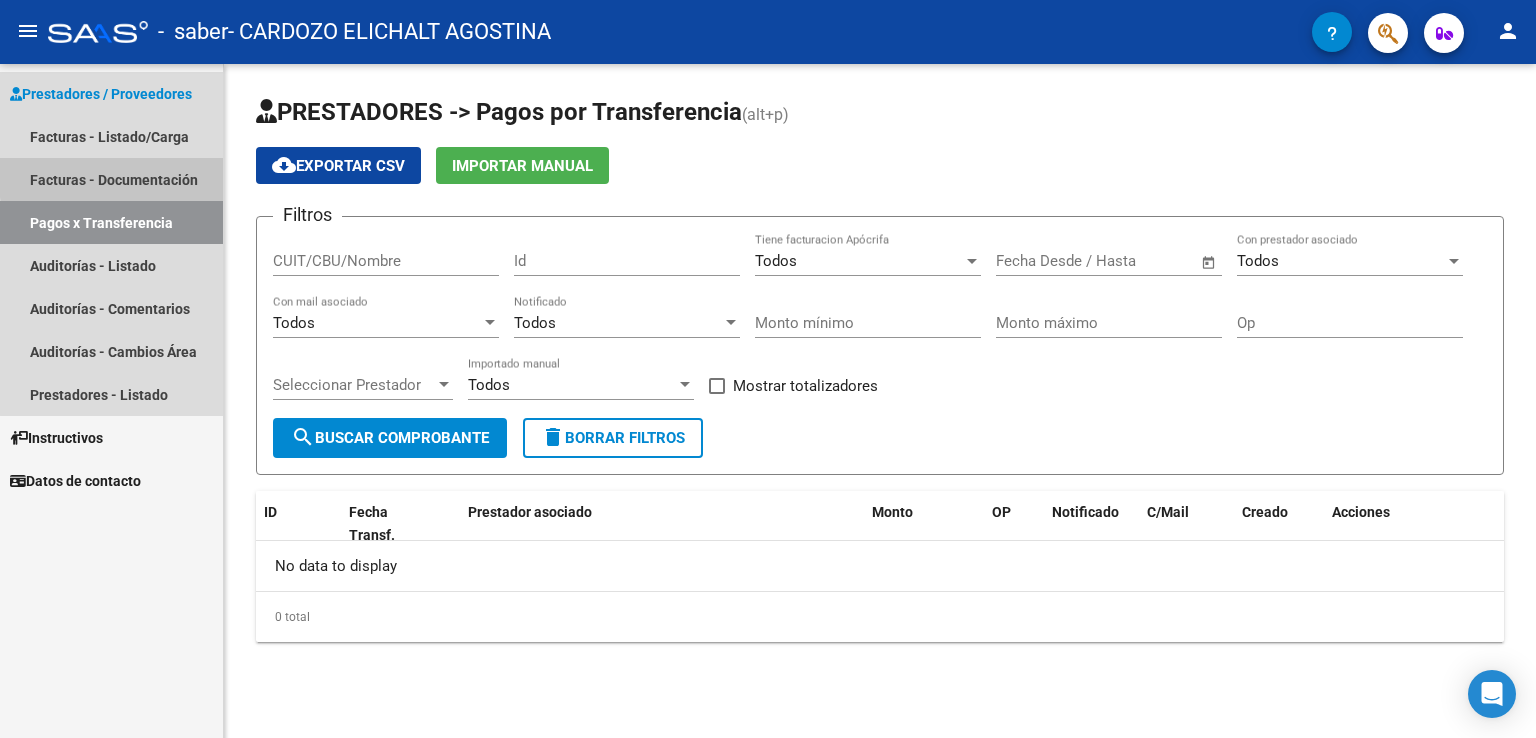 click on "Facturas - Documentación" at bounding box center (111, 179) 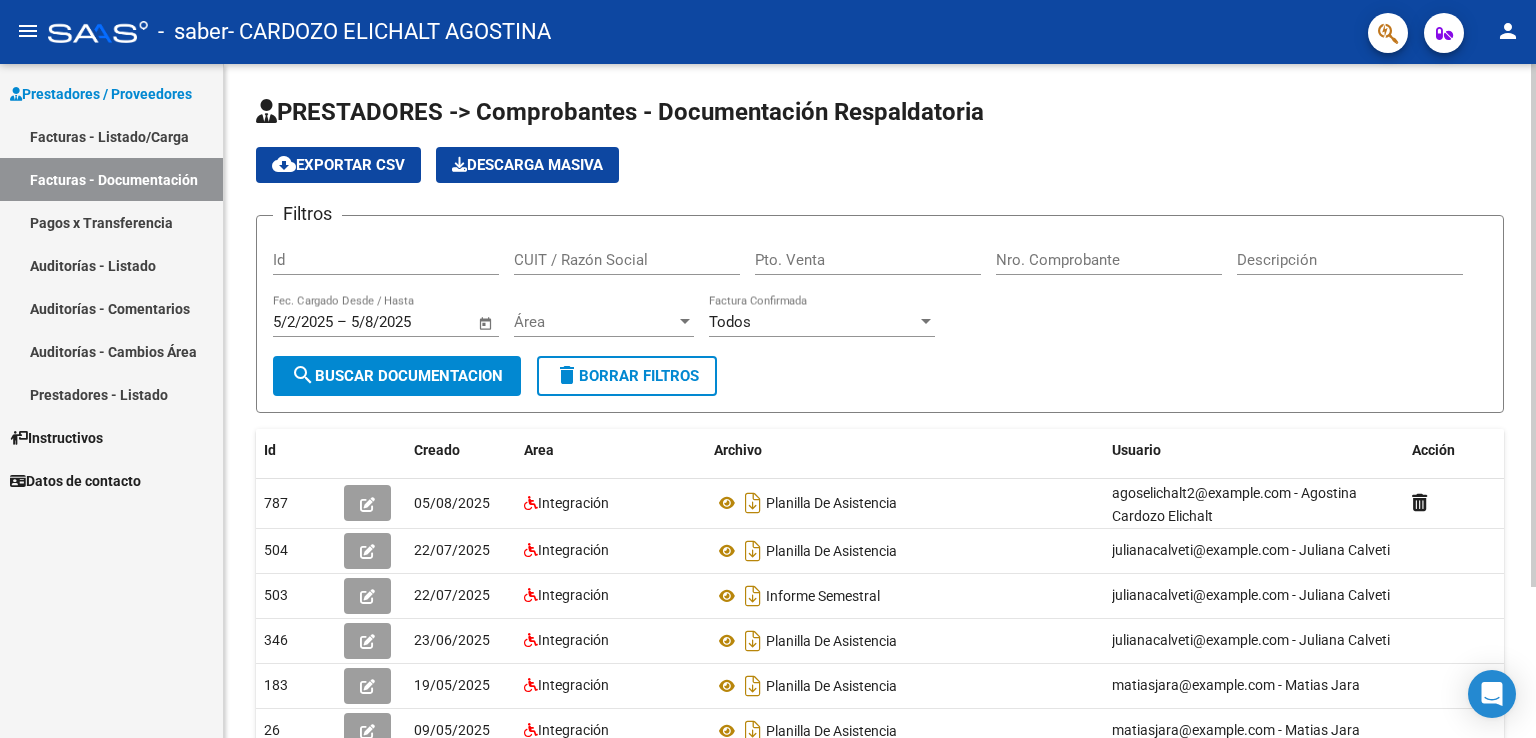 drag, startPoint x: 1534, startPoint y: 265, endPoint x: 1535, endPoint y: 309, distance: 44.011364 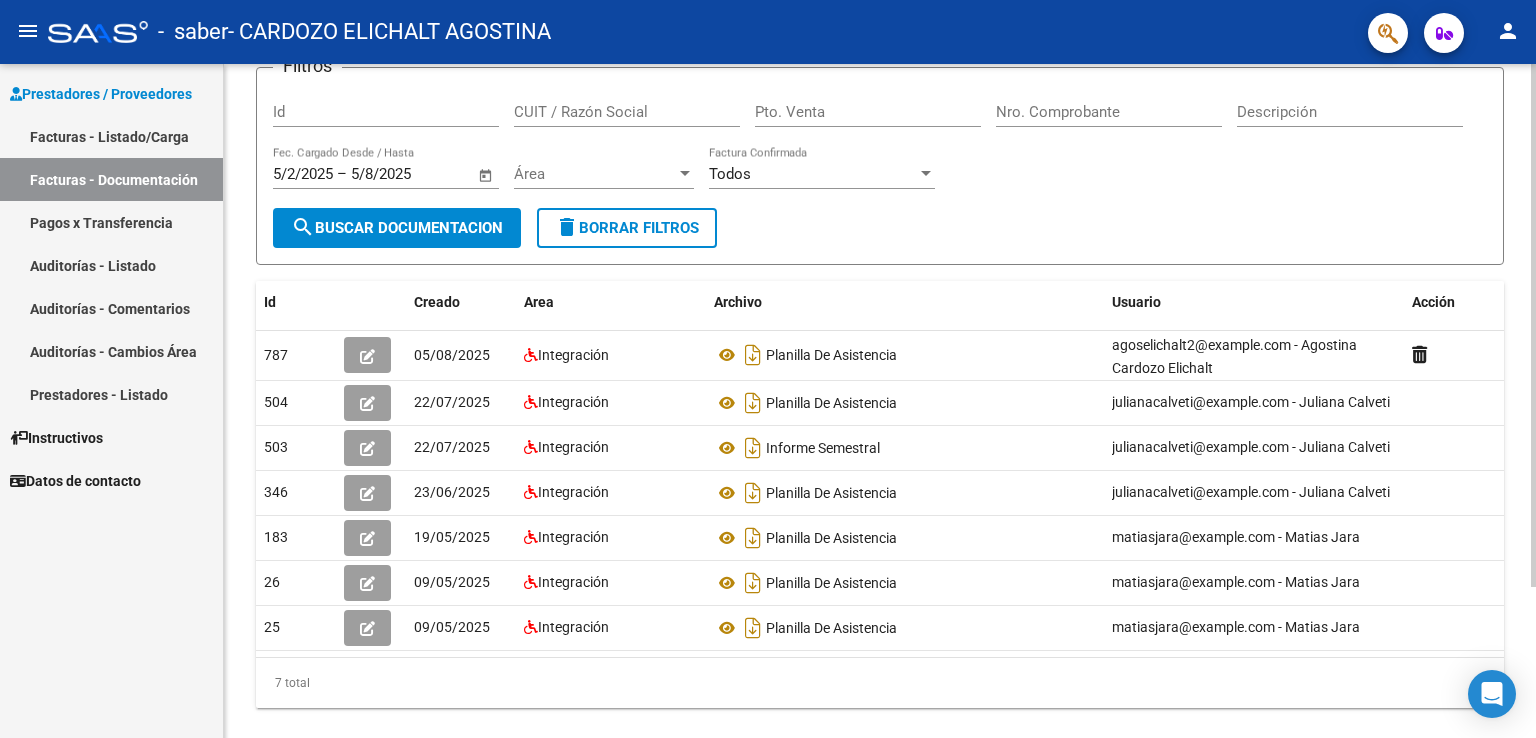 scroll, scrollTop: 193, scrollLeft: 0, axis: vertical 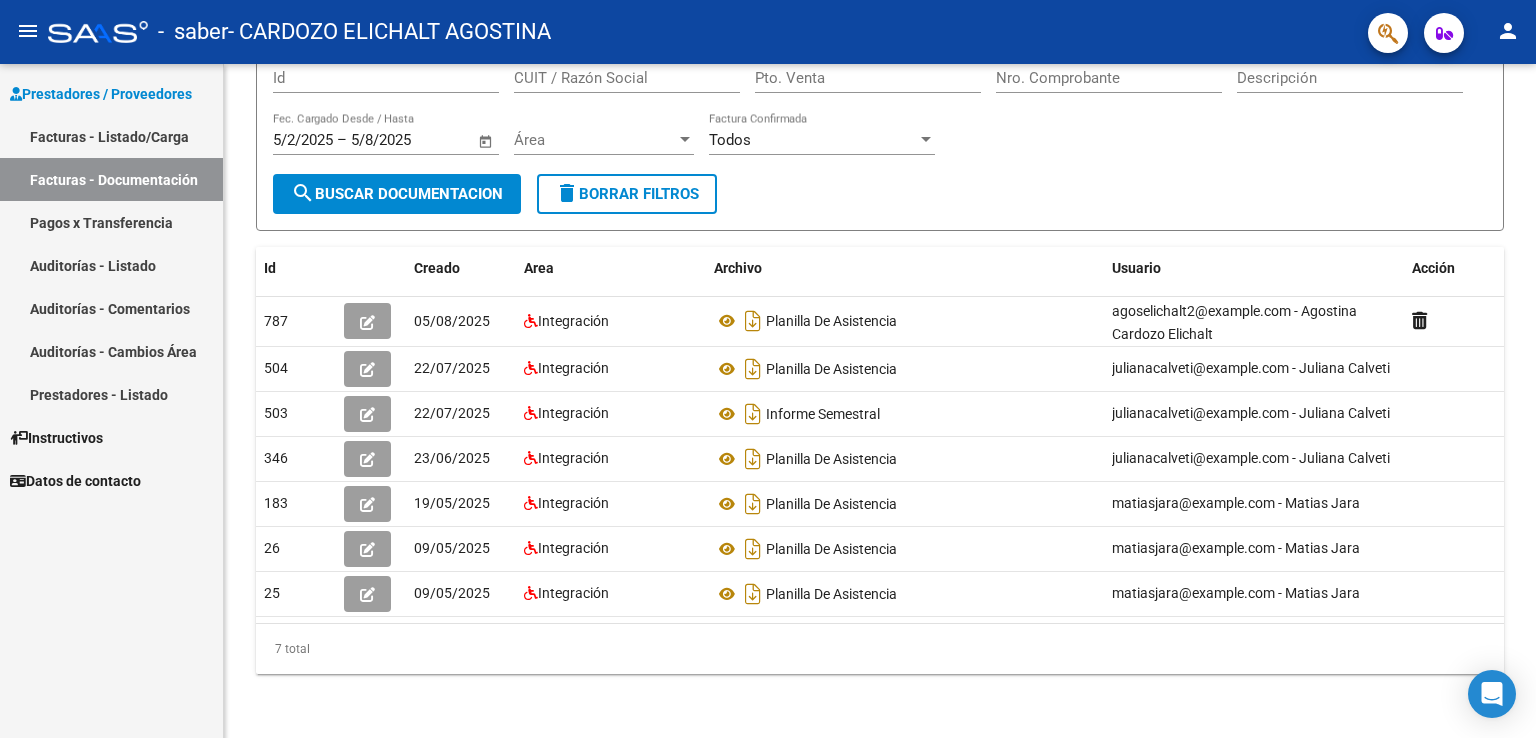 click on "Prestadores - Listado" at bounding box center (111, 394) 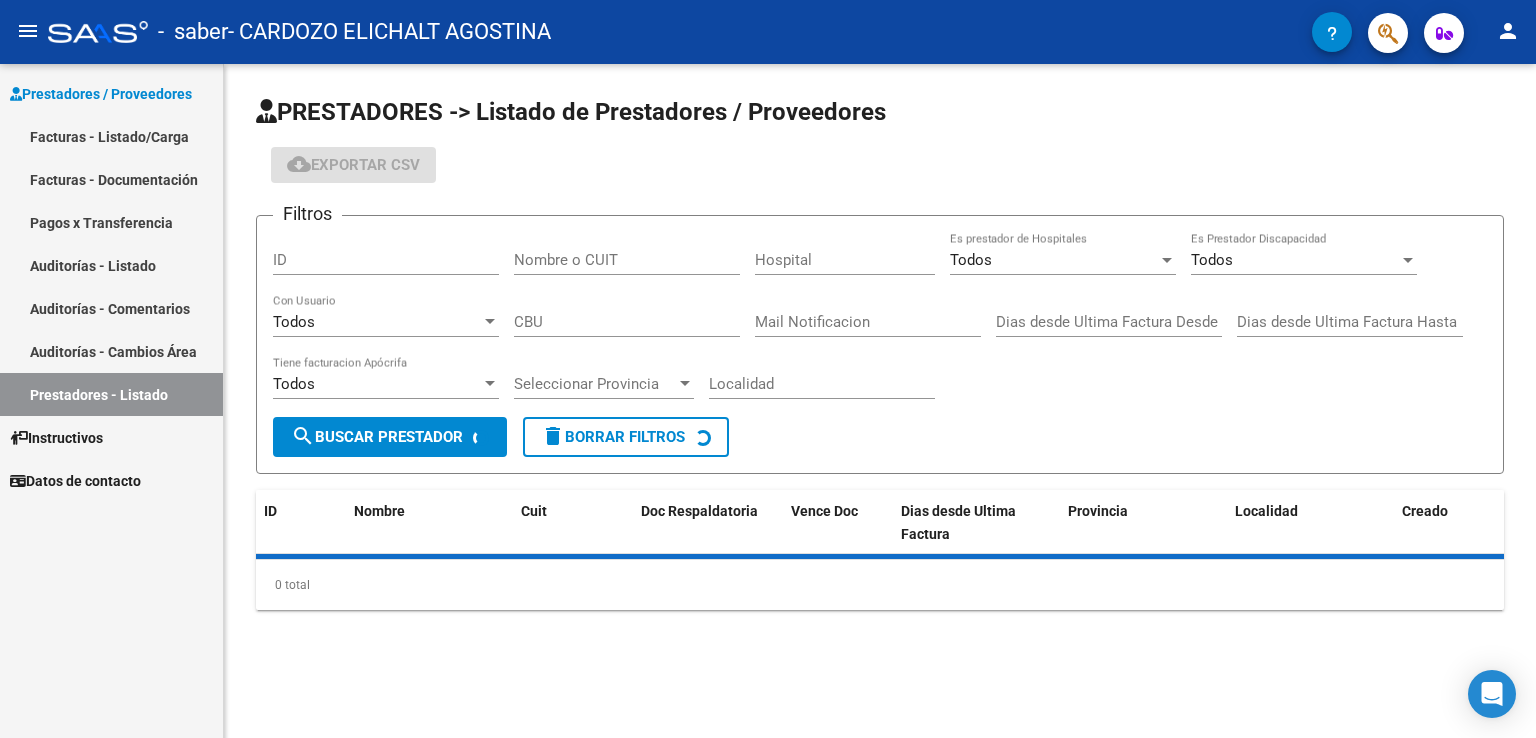 scroll, scrollTop: 0, scrollLeft: 0, axis: both 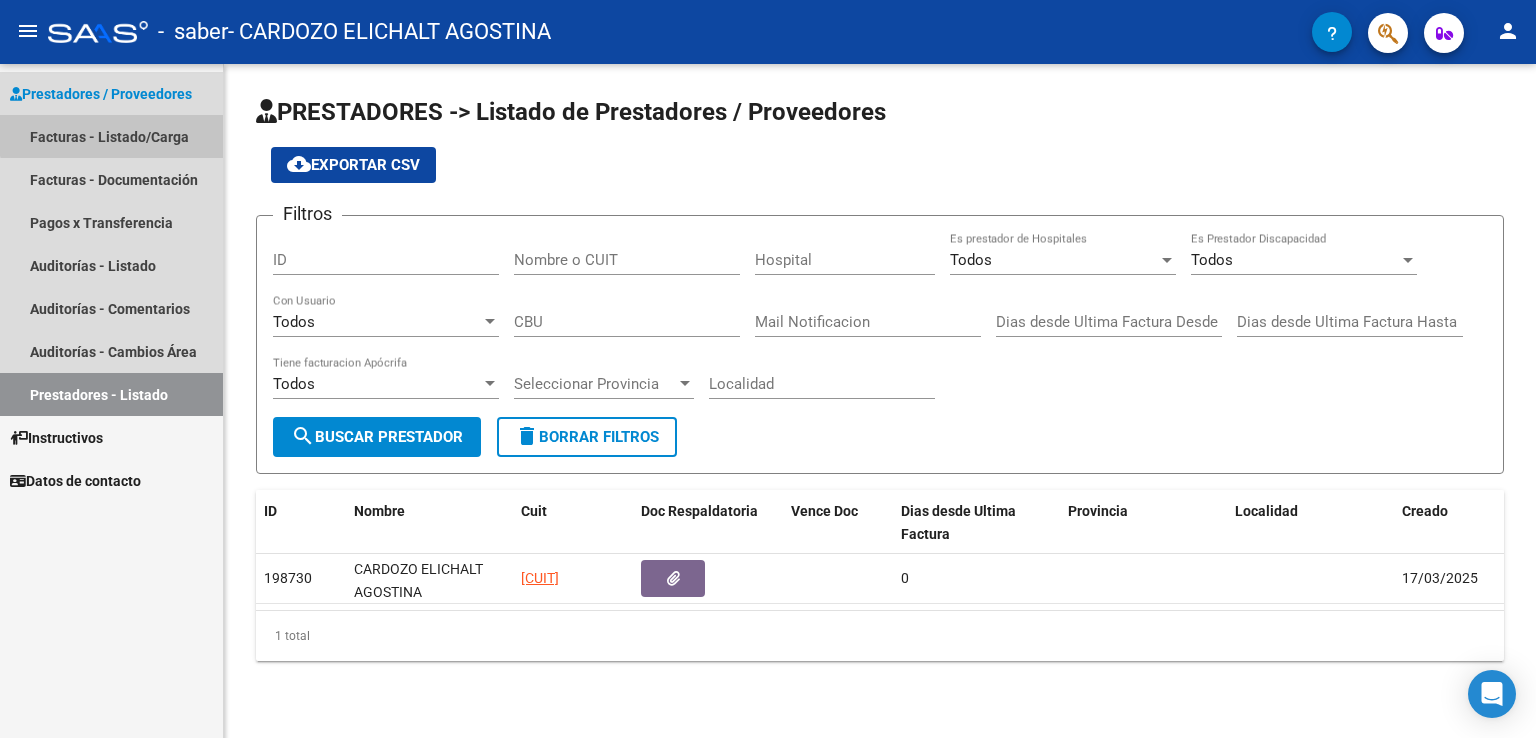 click on "Facturas - Listado/Carga" at bounding box center [111, 136] 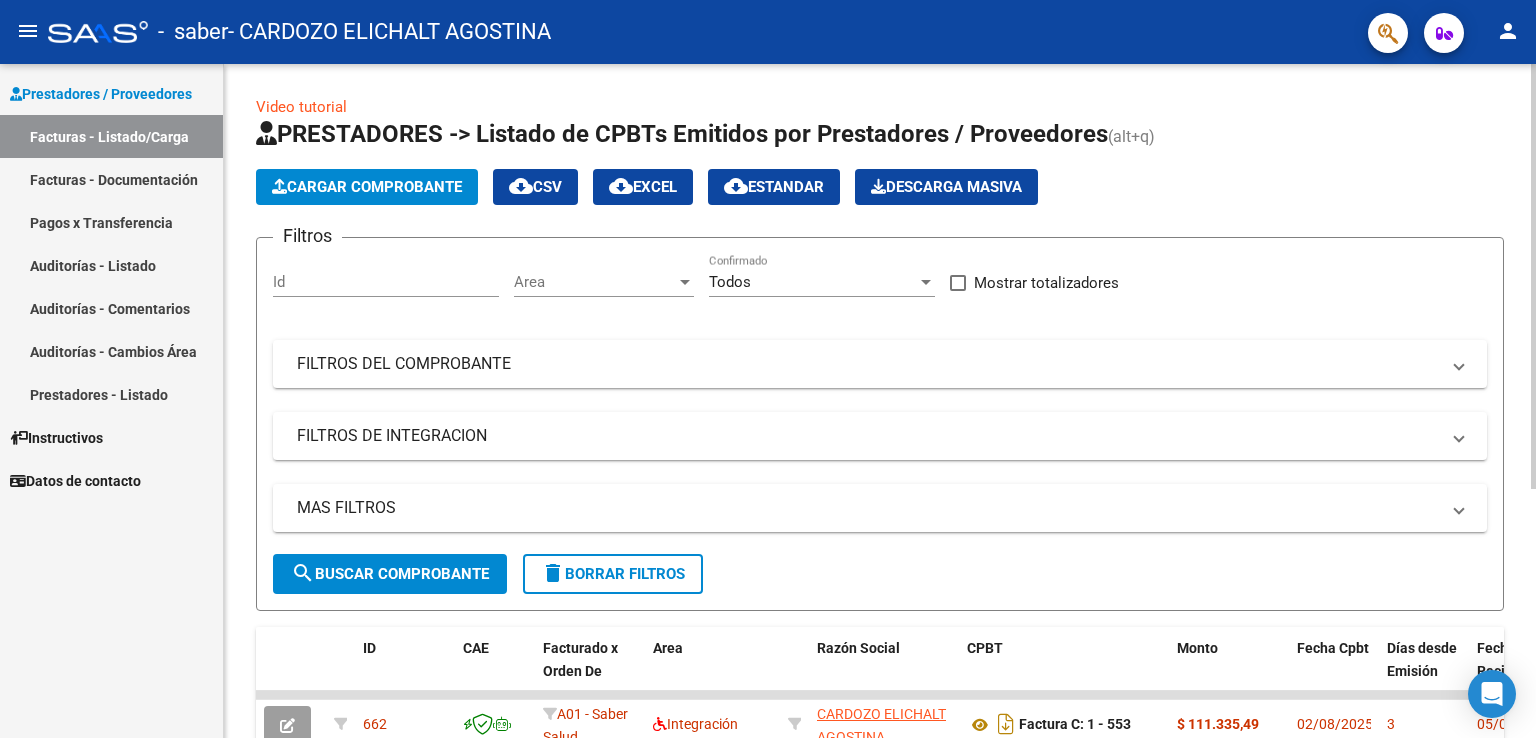 drag, startPoint x: 1526, startPoint y: 172, endPoint x: 1533, endPoint y: 217, distance: 45.54119 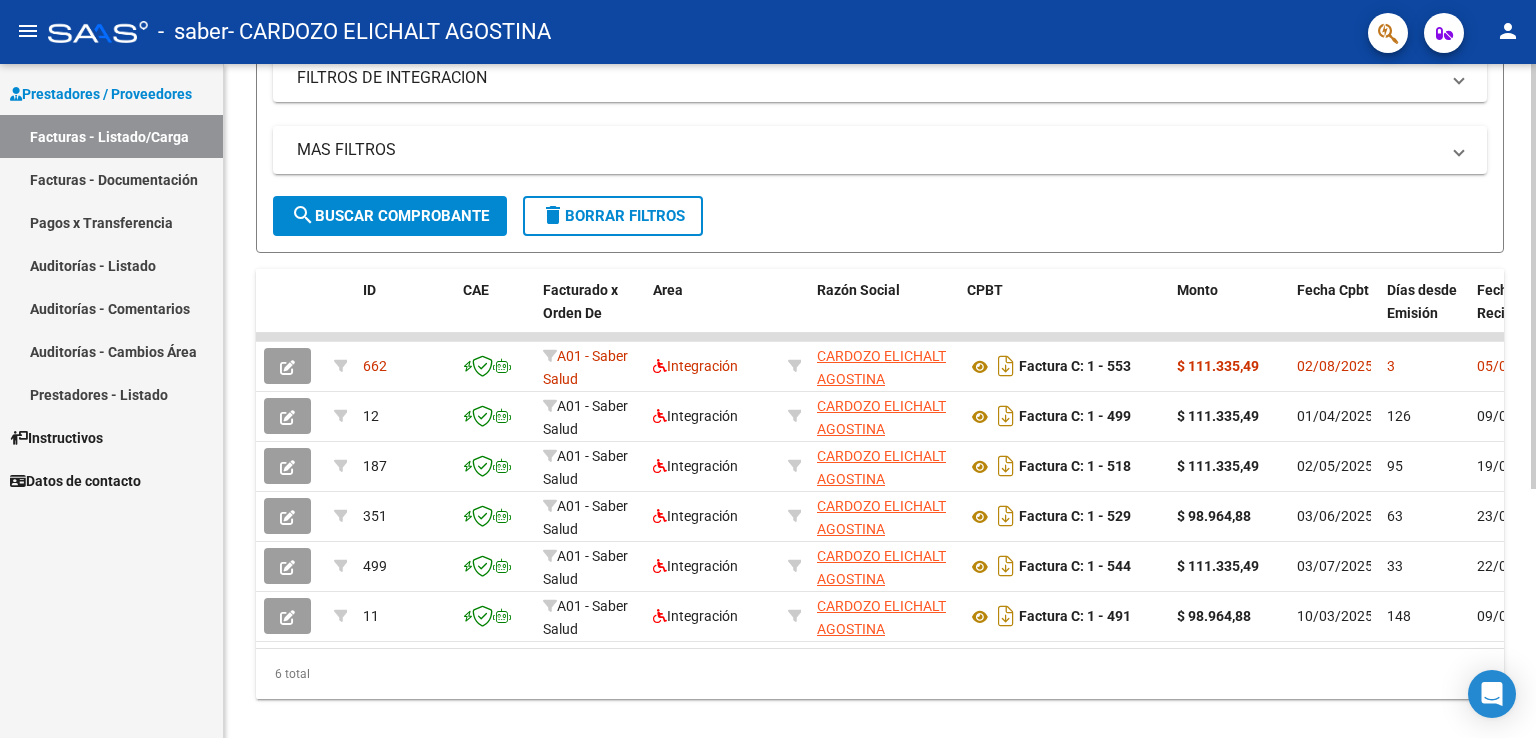 scroll, scrollTop: 396, scrollLeft: 0, axis: vertical 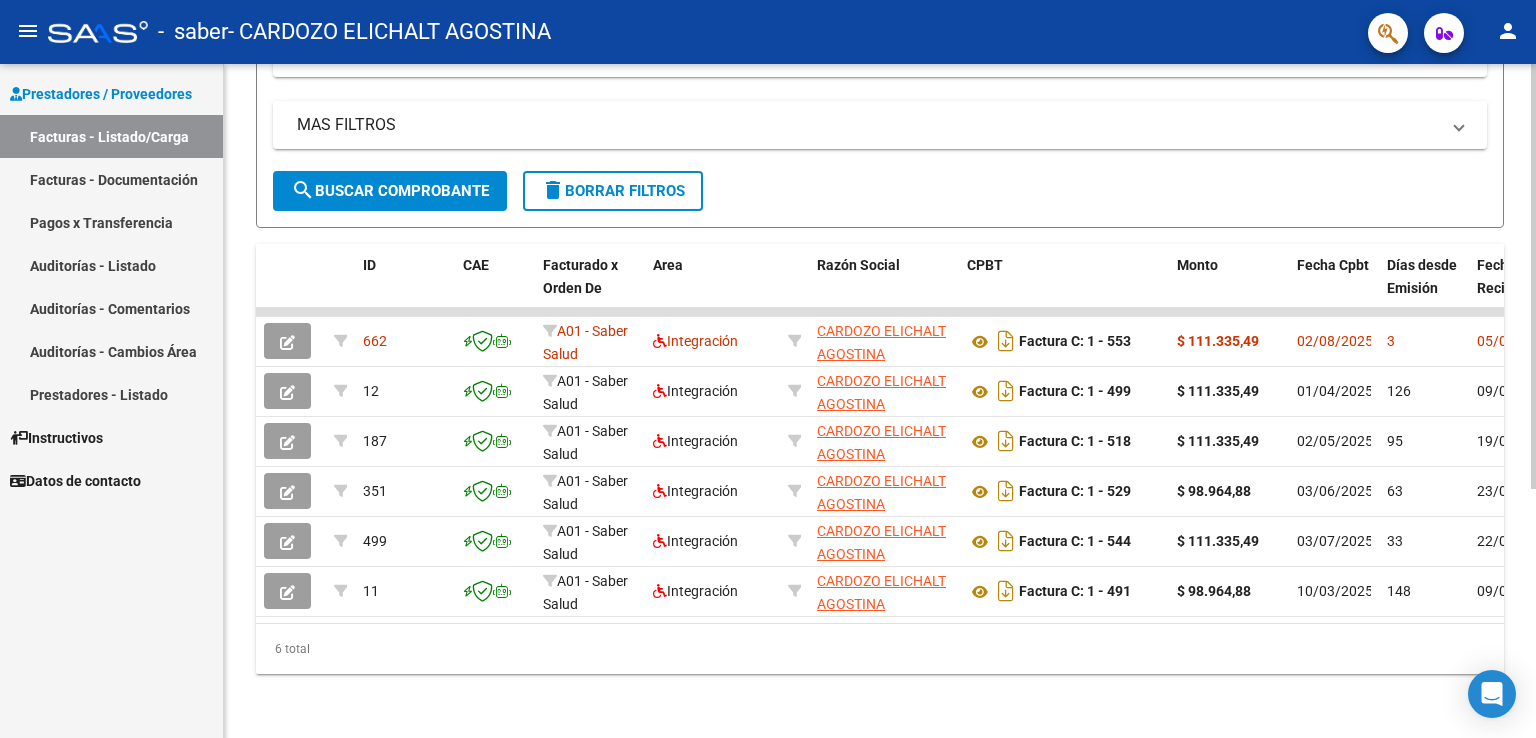 click 